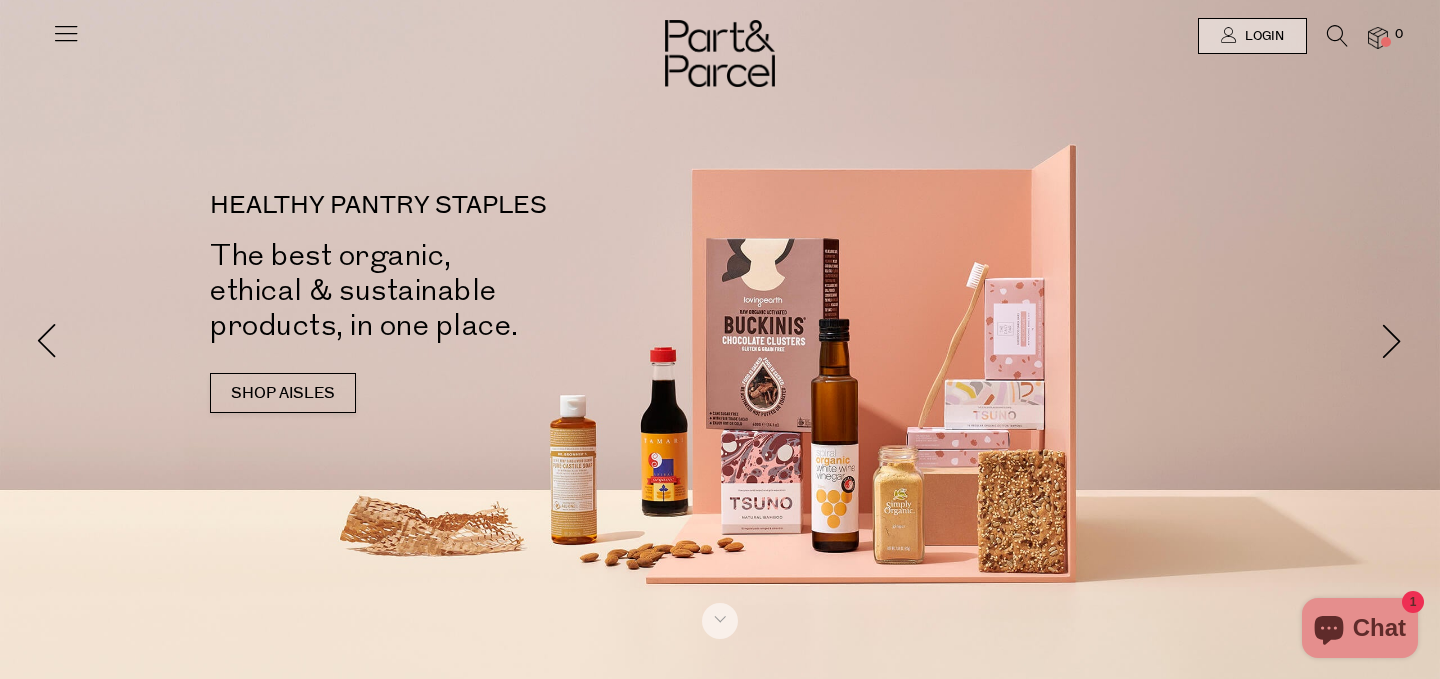 scroll, scrollTop: 0, scrollLeft: 0, axis: both 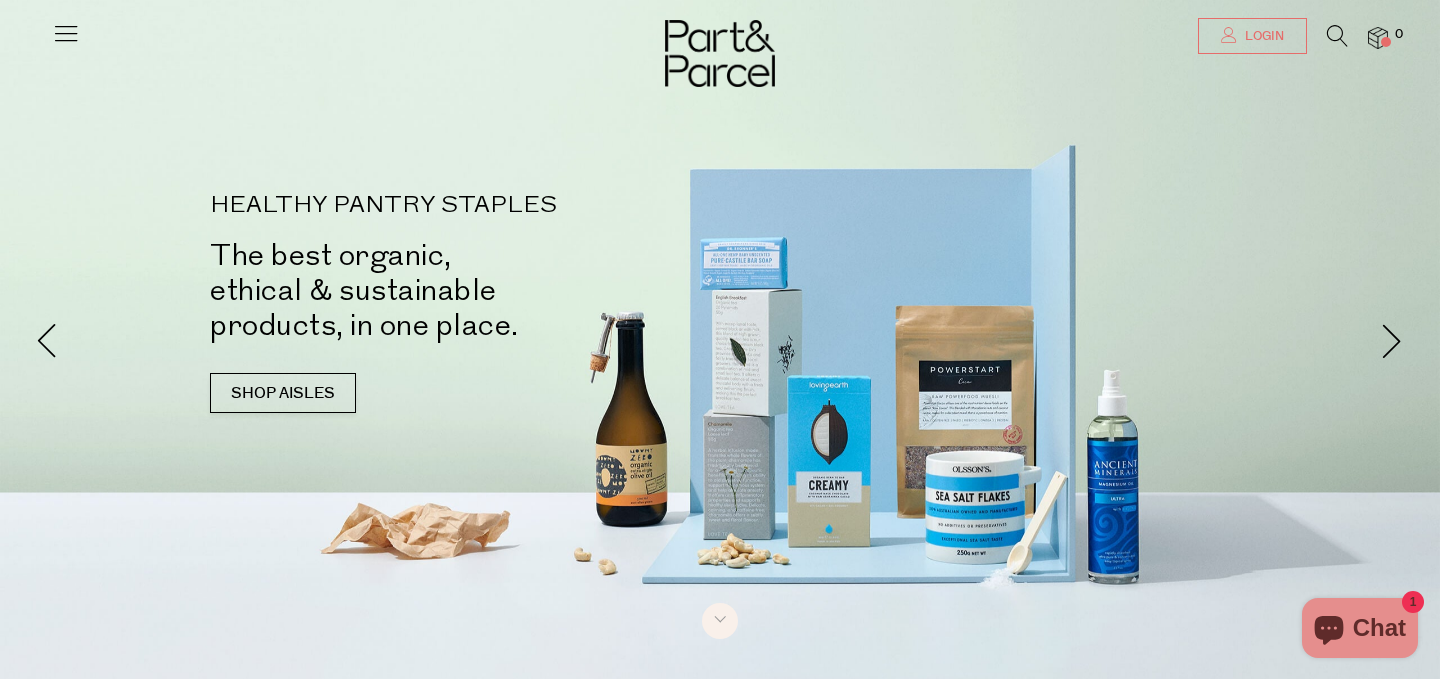 type on "[USERNAME]@example.com" 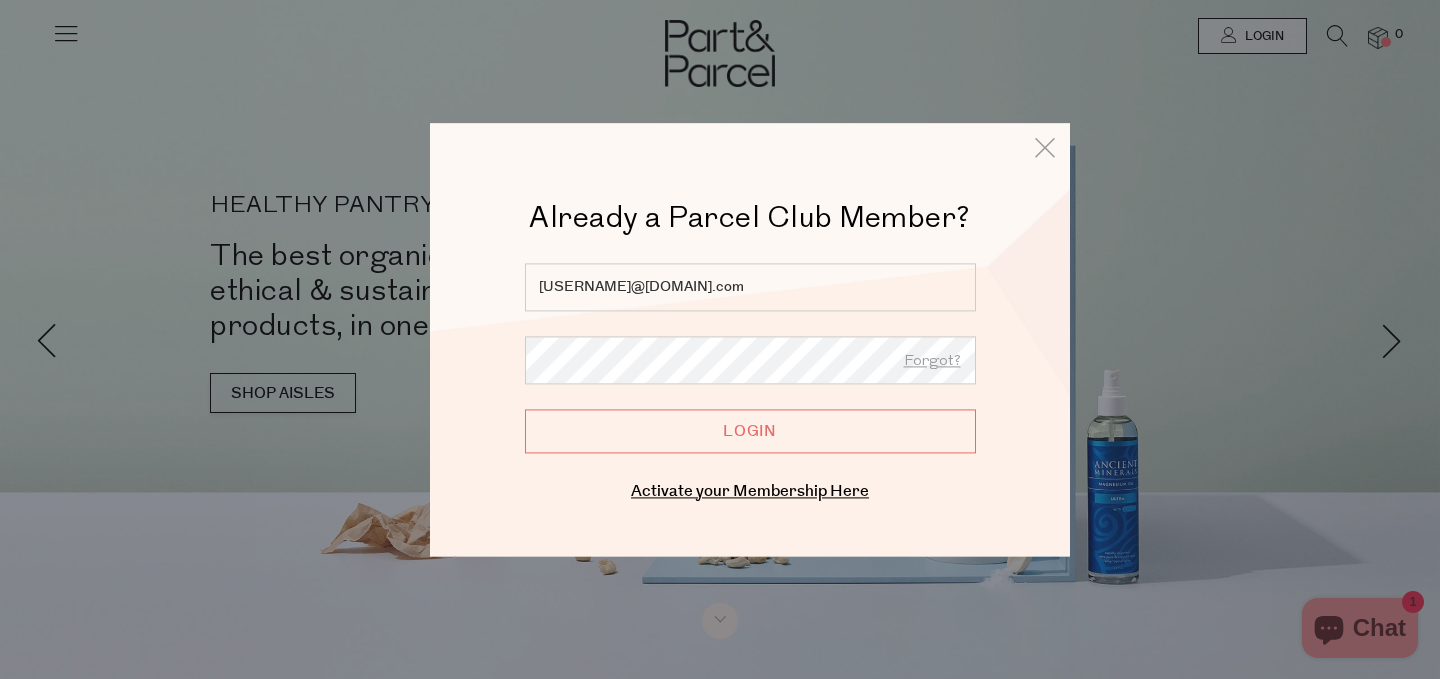 click on "Login" at bounding box center (750, 431) 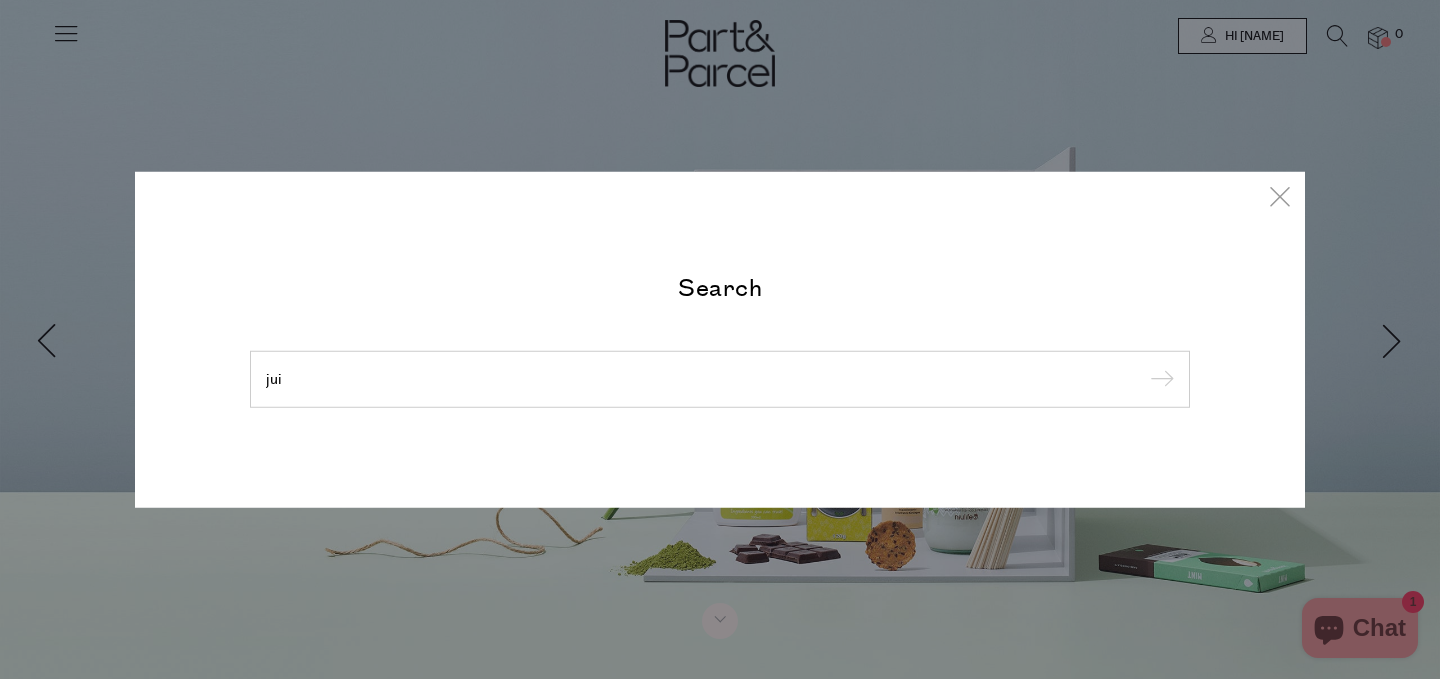 scroll, scrollTop: 0, scrollLeft: 0, axis: both 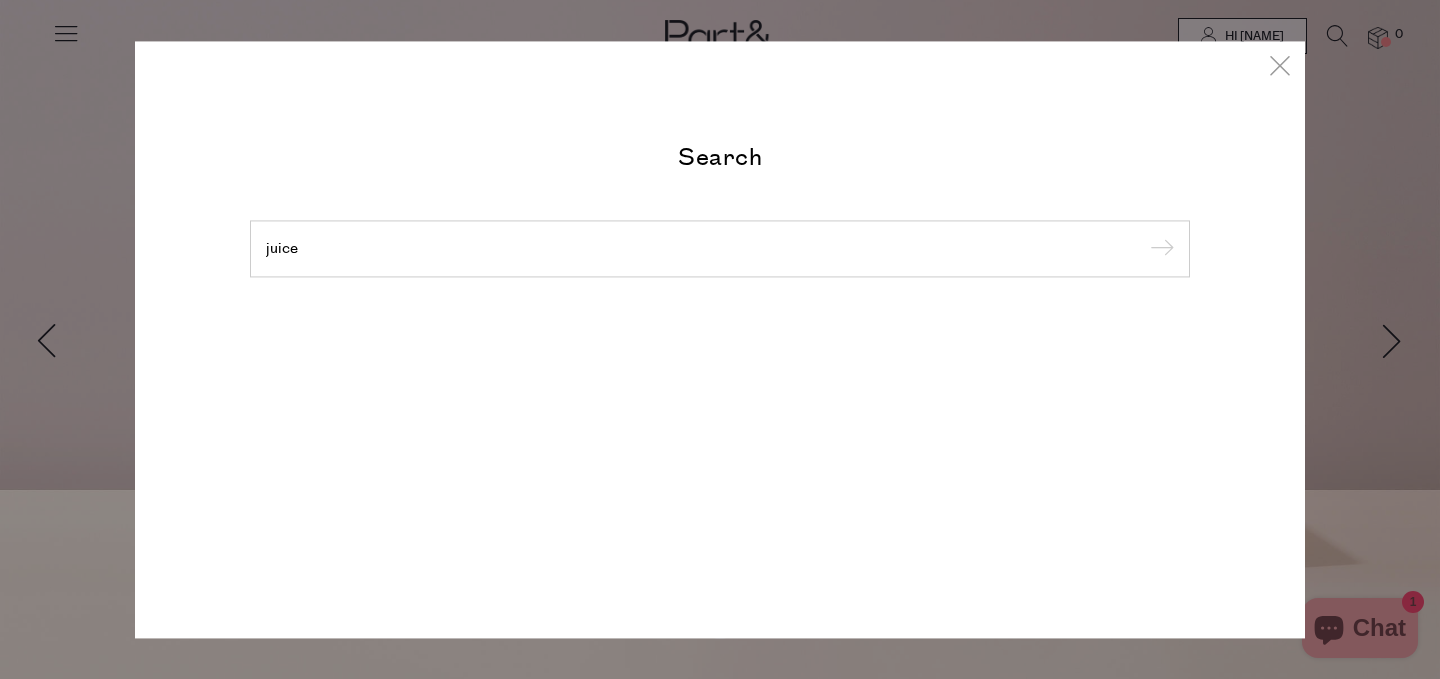 type on "juice" 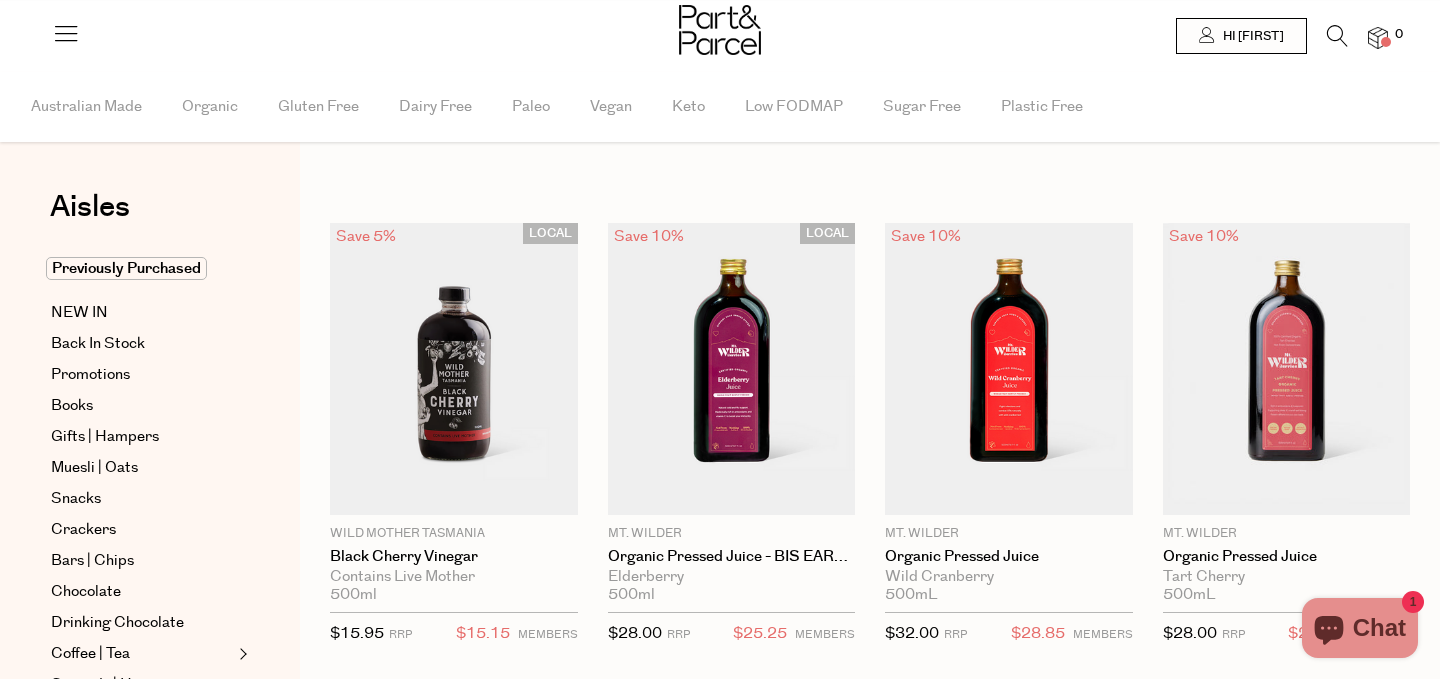 scroll, scrollTop: 0, scrollLeft: 0, axis: both 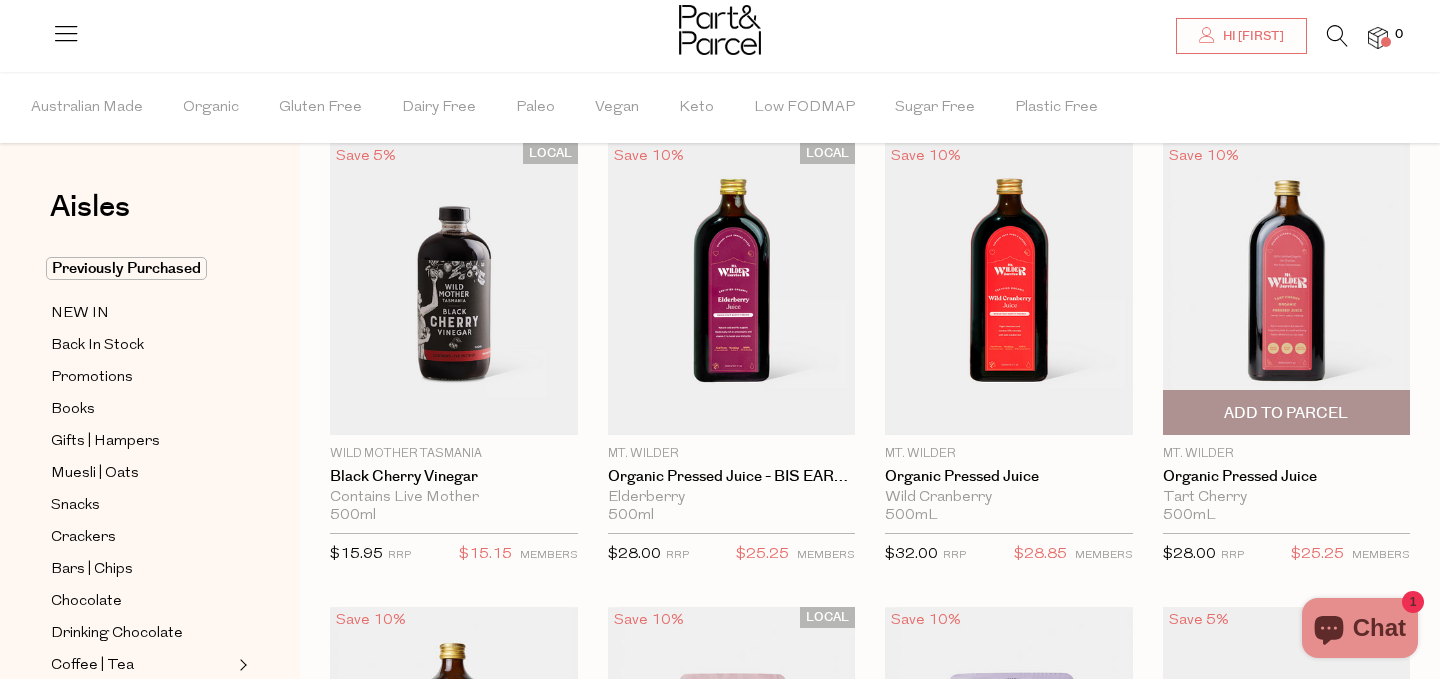 click on "Add To Parcel" at bounding box center [1286, 413] 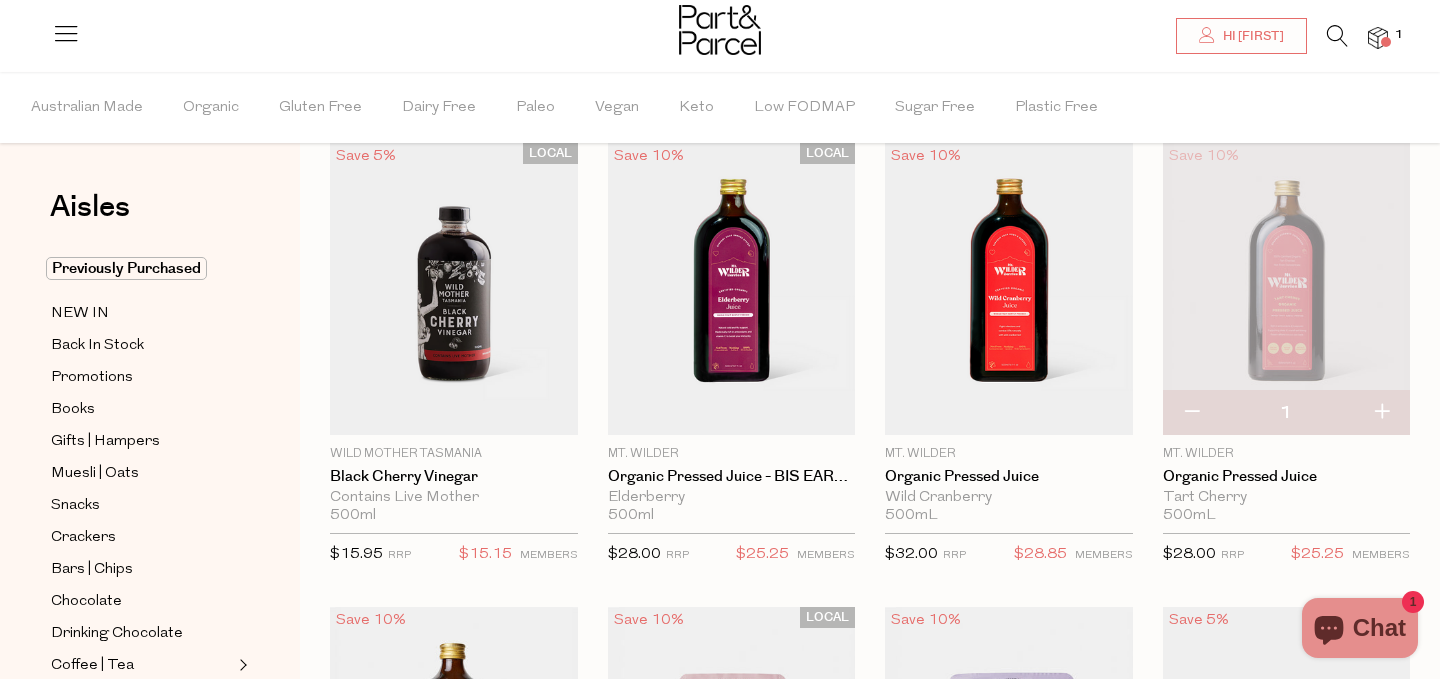 type 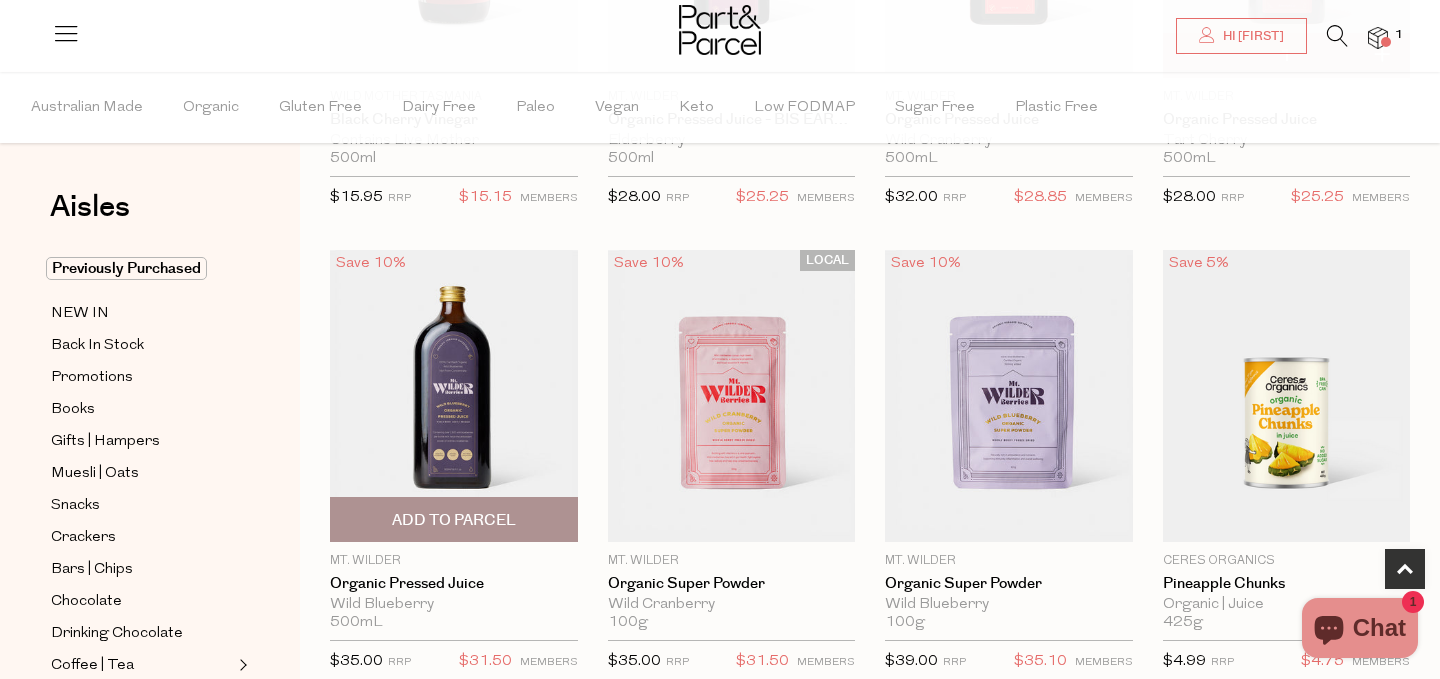 scroll, scrollTop: 440, scrollLeft: 0, axis: vertical 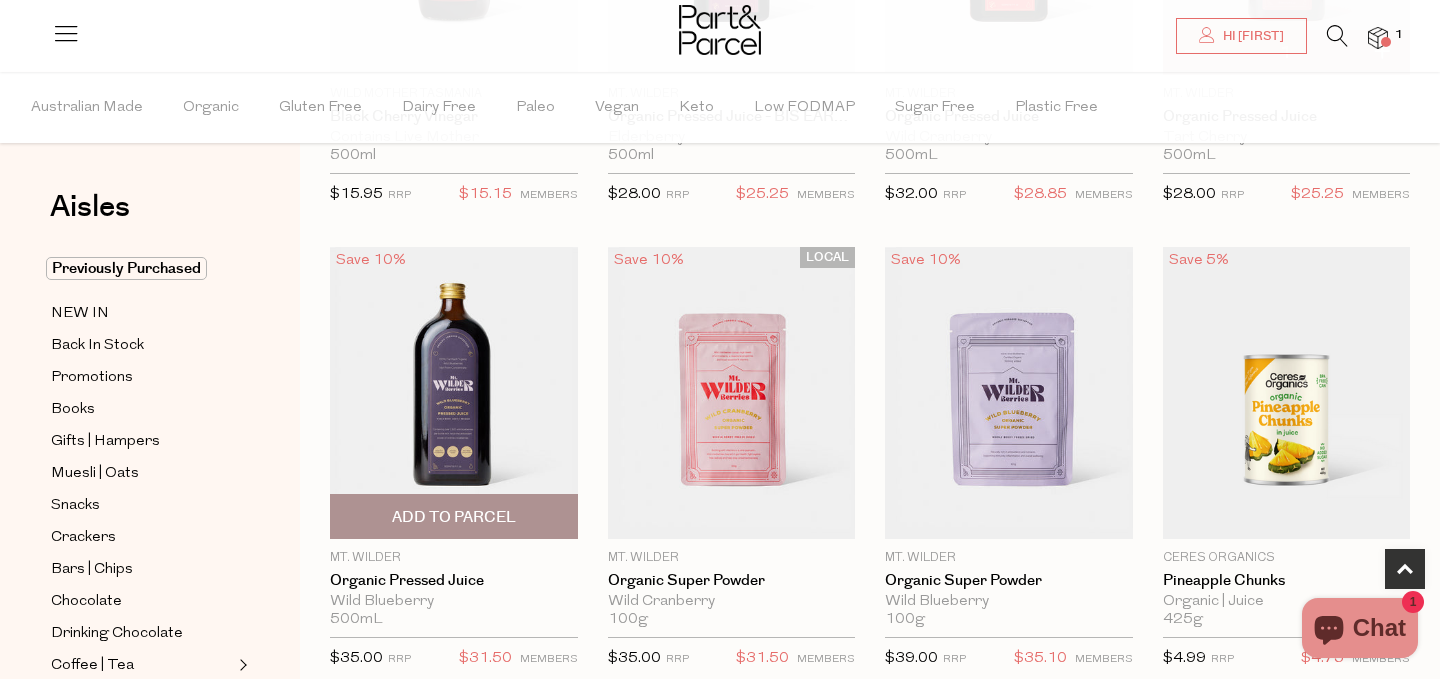 click on "Add To Parcel" at bounding box center [454, 517] 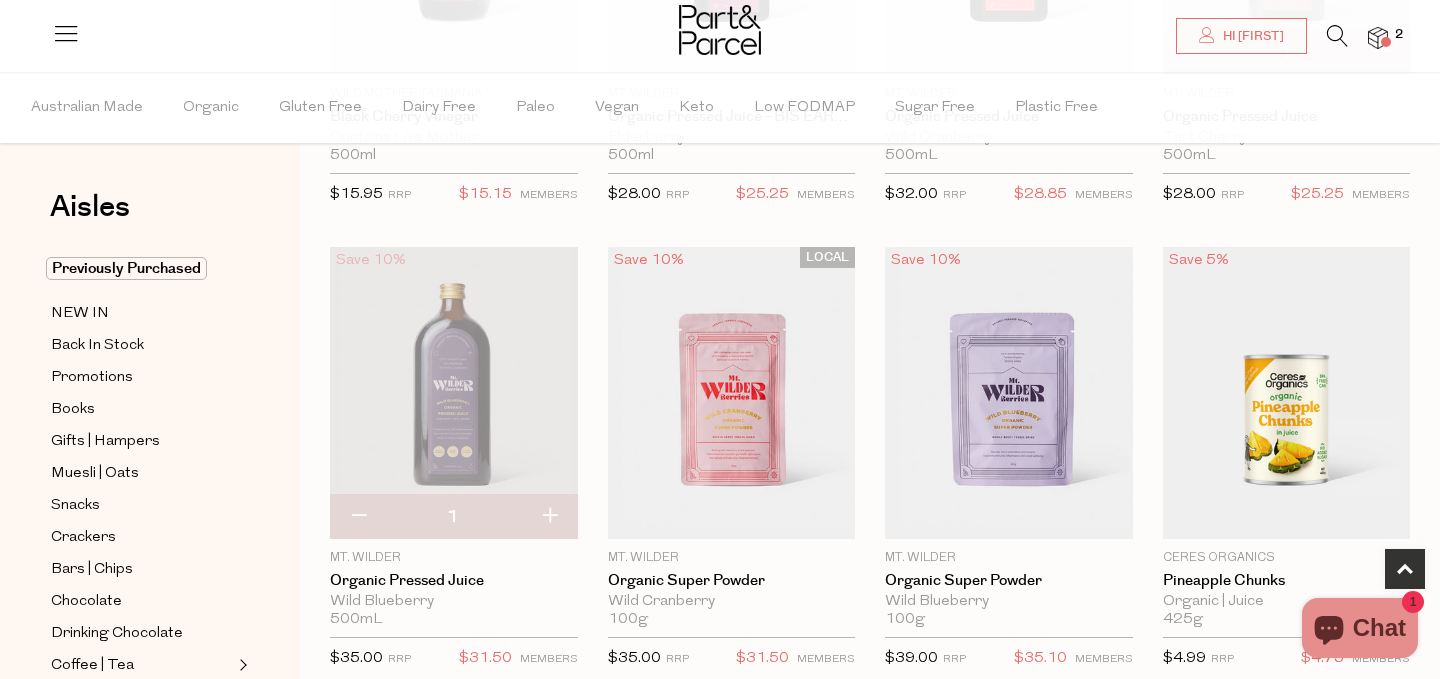 type 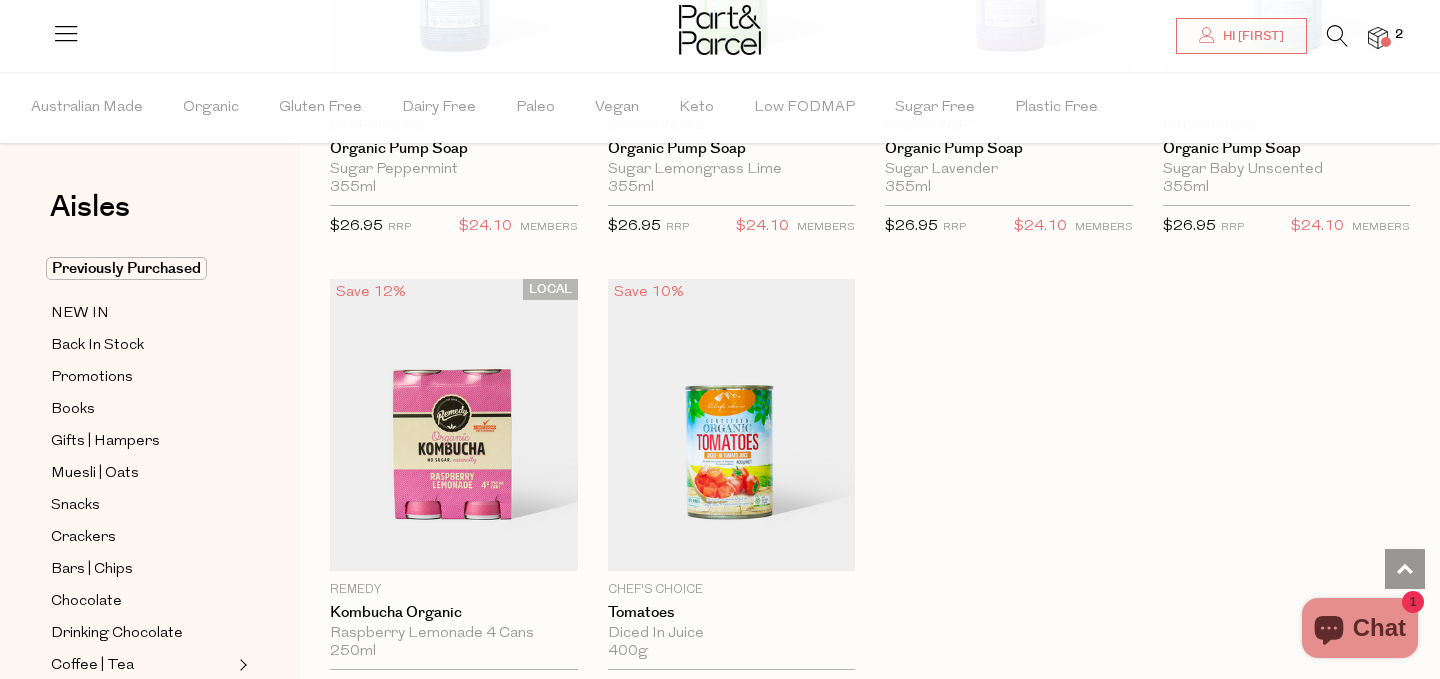 scroll, scrollTop: 2800, scrollLeft: 0, axis: vertical 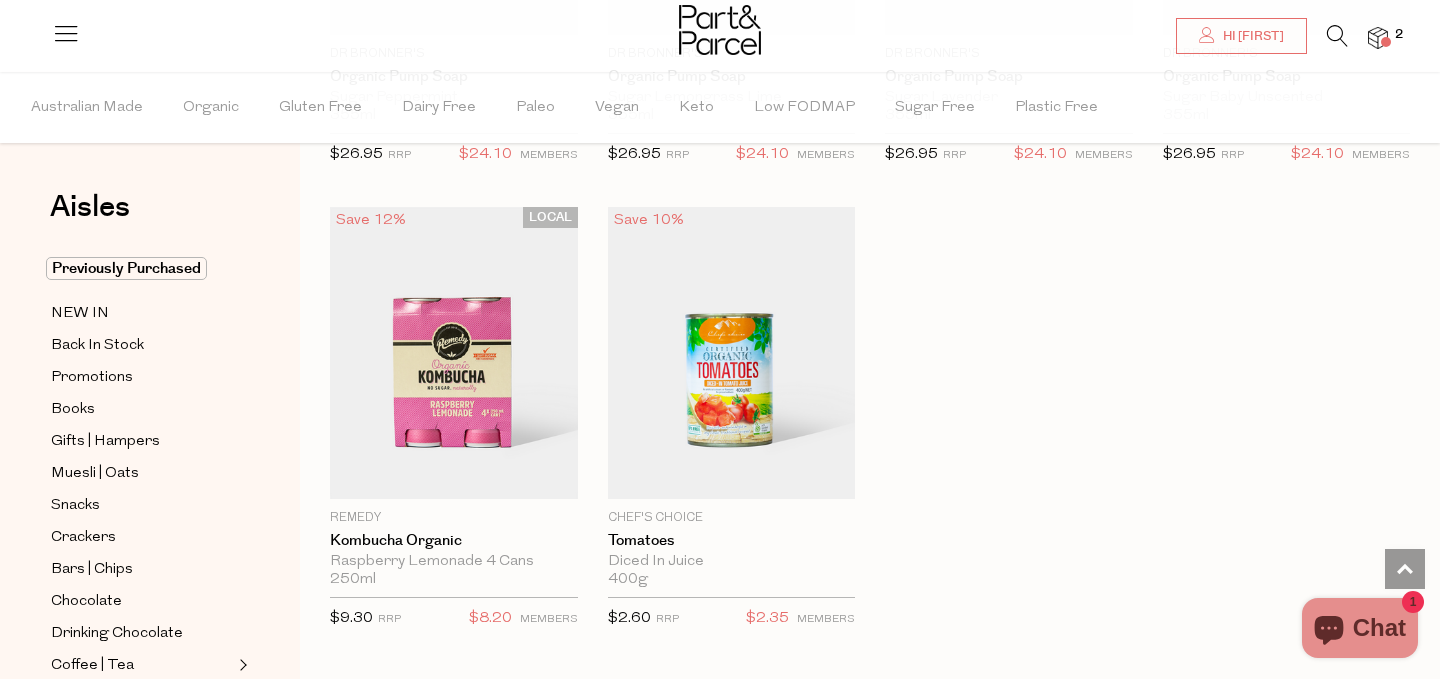 click at bounding box center [1337, 36] 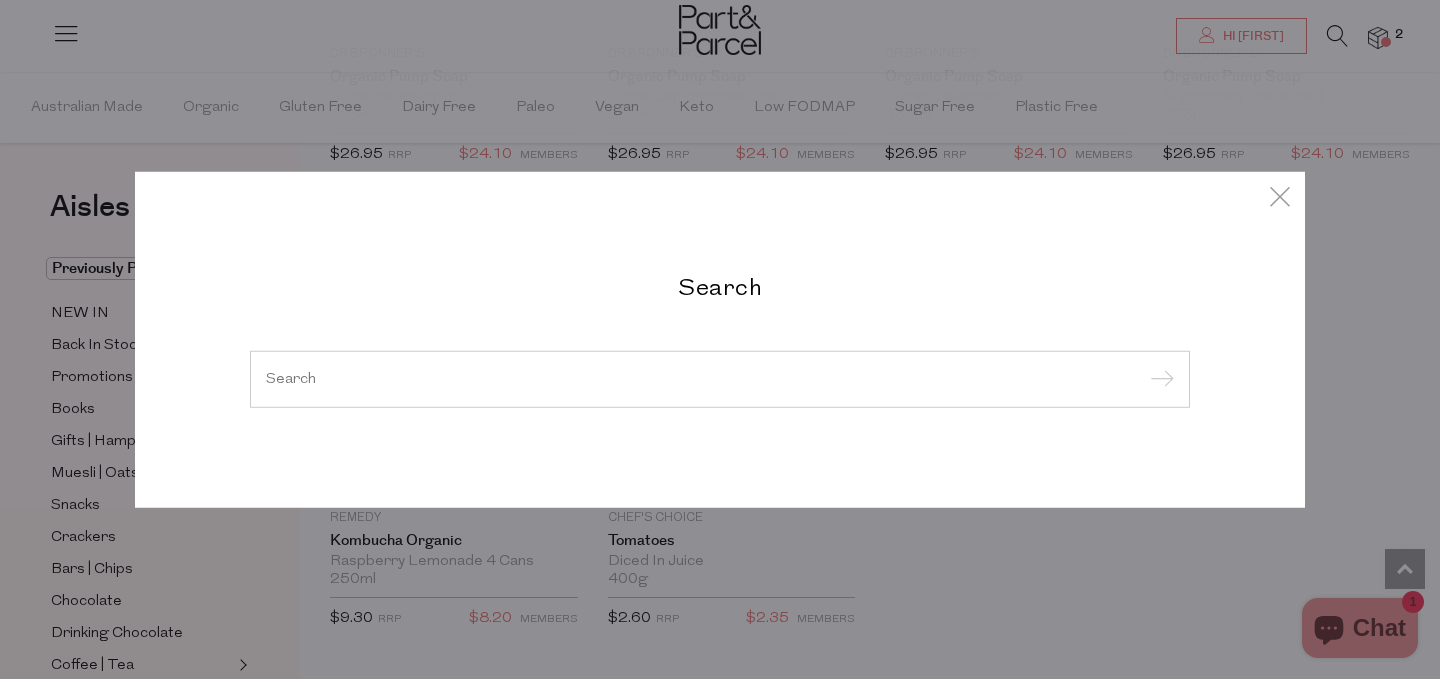 click at bounding box center [720, 378] 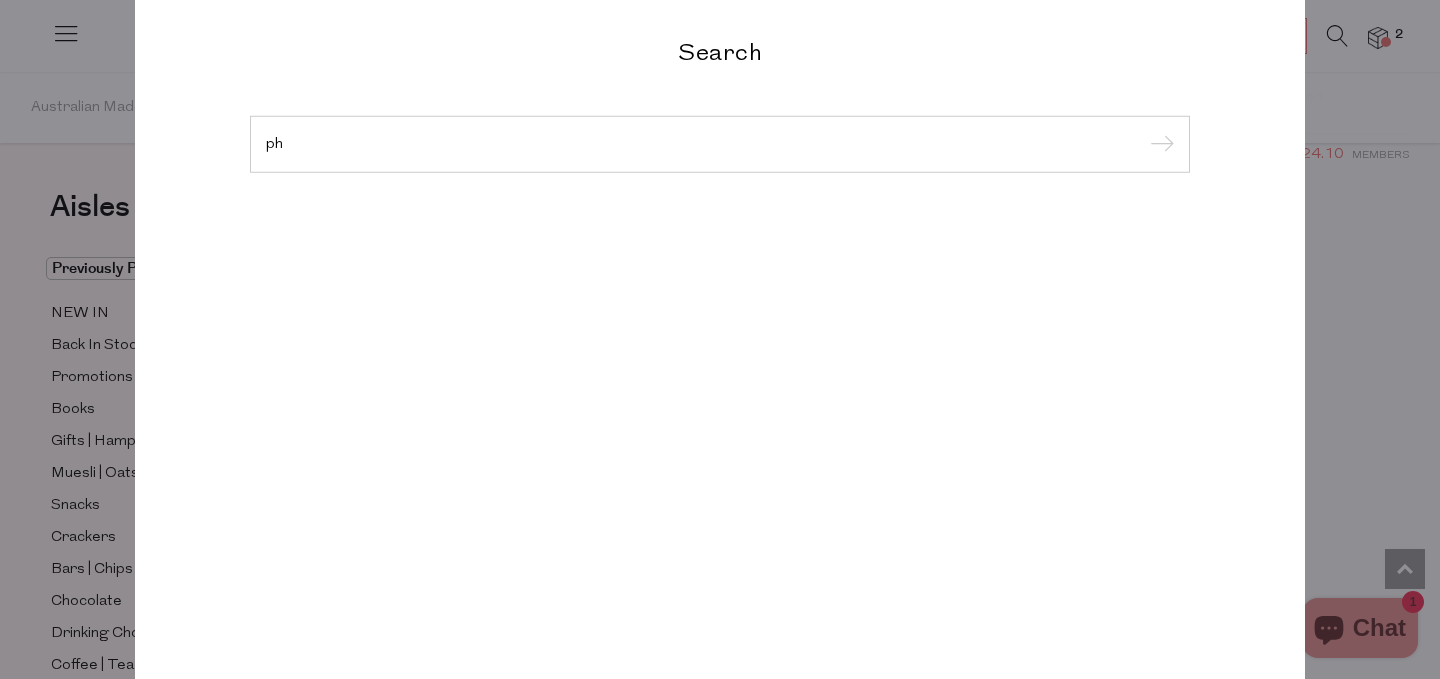 type on "p" 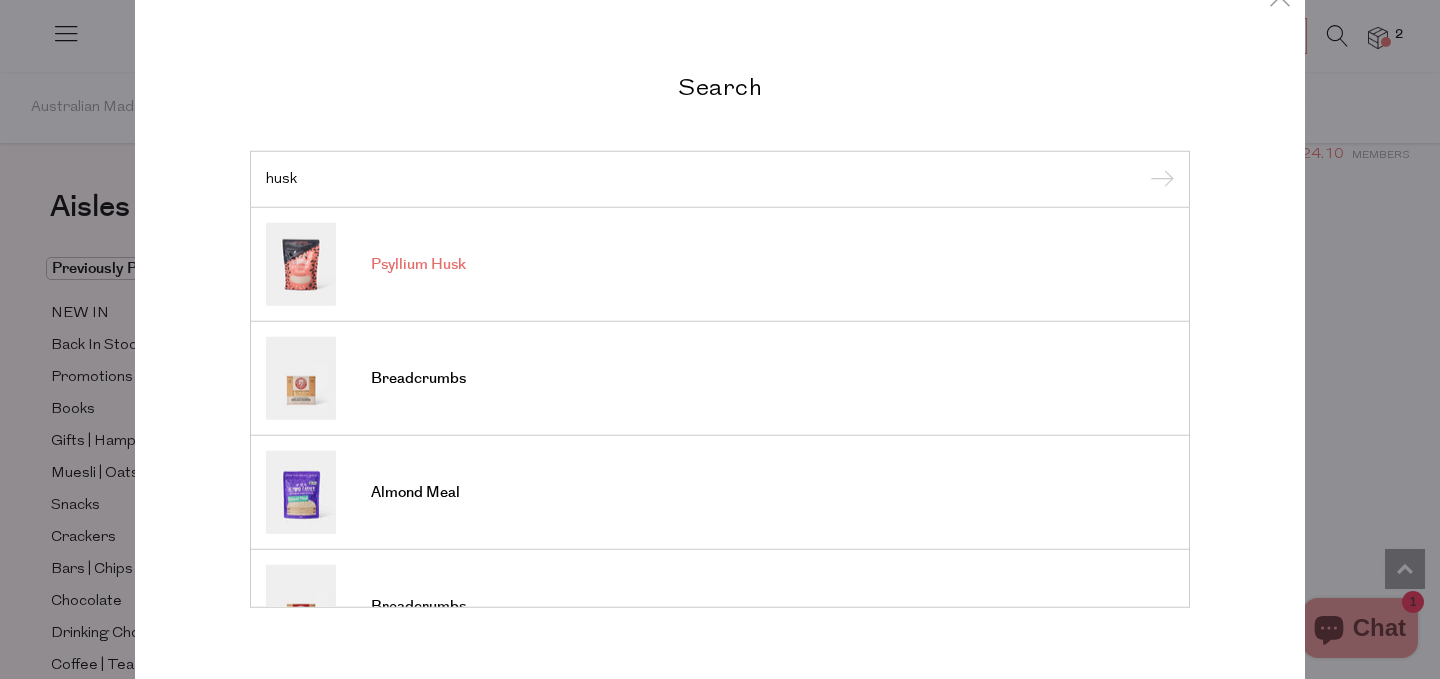type on "husk" 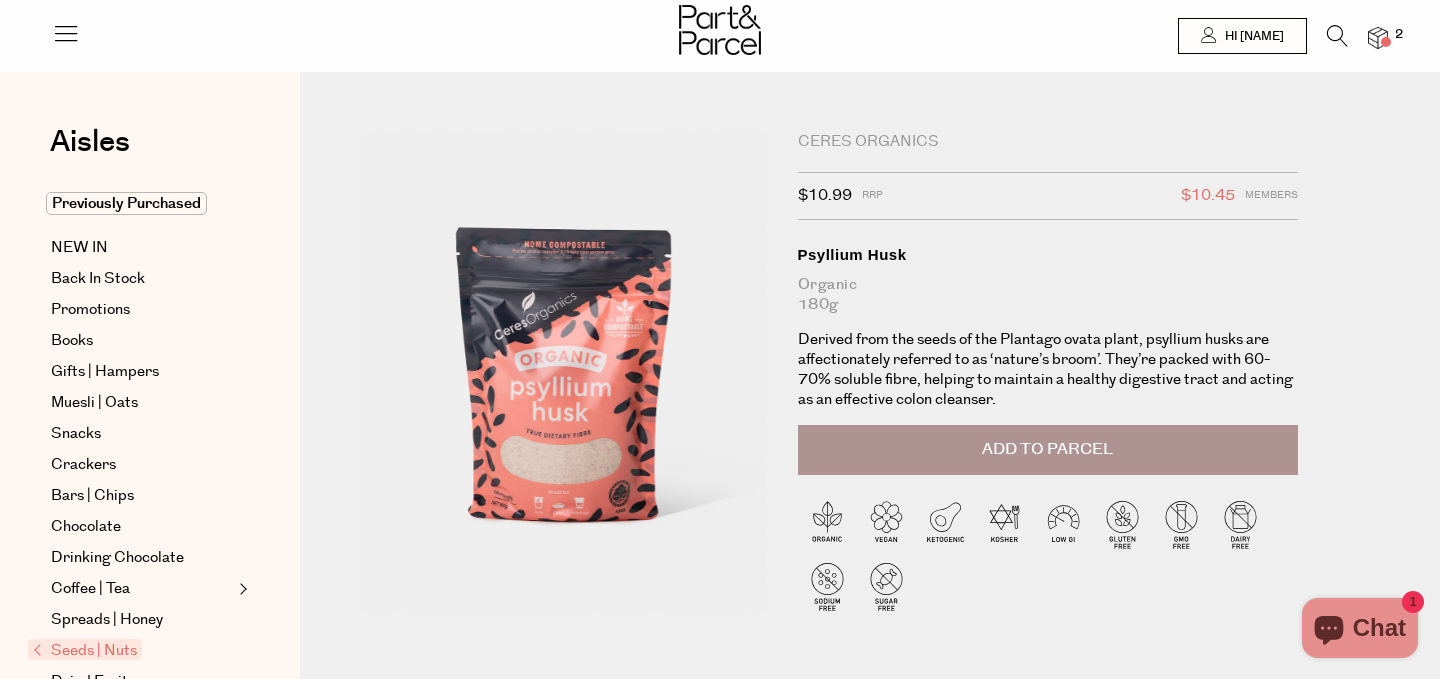 scroll, scrollTop: 0, scrollLeft: 0, axis: both 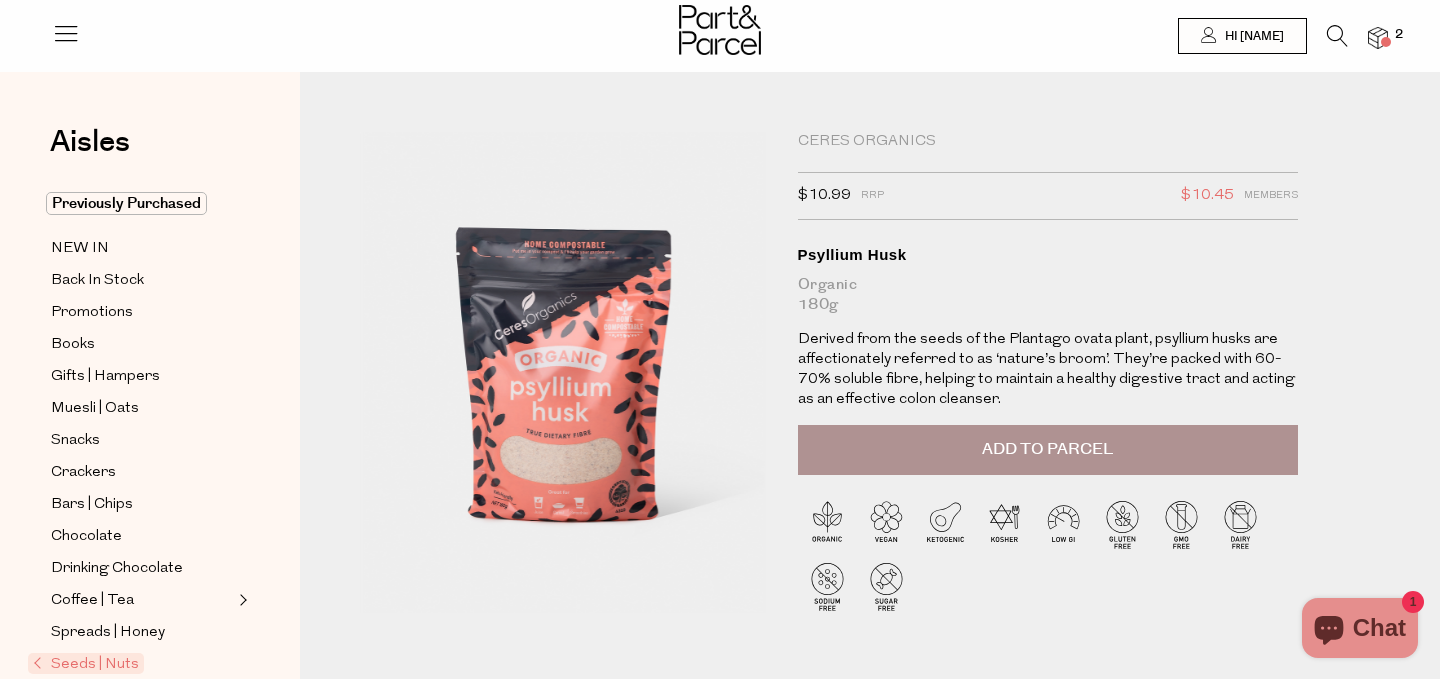 click on "Add to Parcel" at bounding box center [1047, 449] 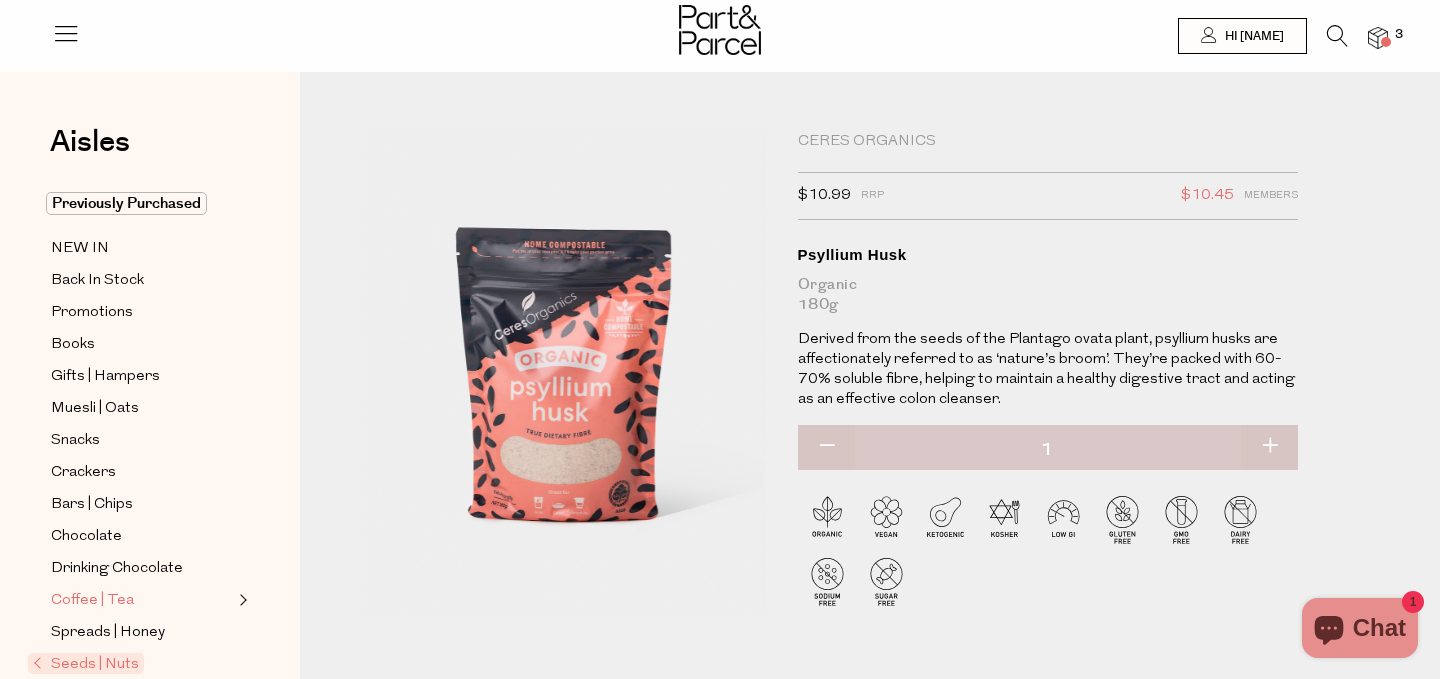 click on "Coffee | Tea" at bounding box center [92, 601] 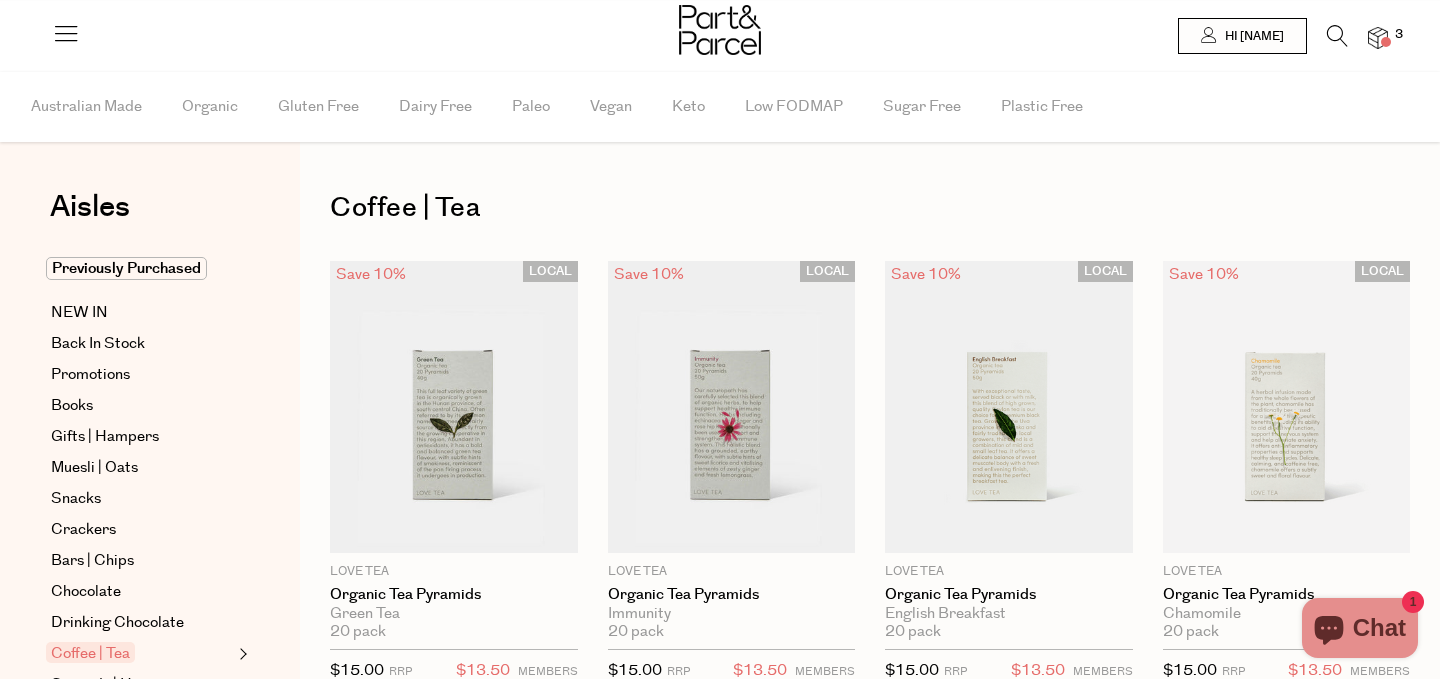 scroll, scrollTop: 0, scrollLeft: 0, axis: both 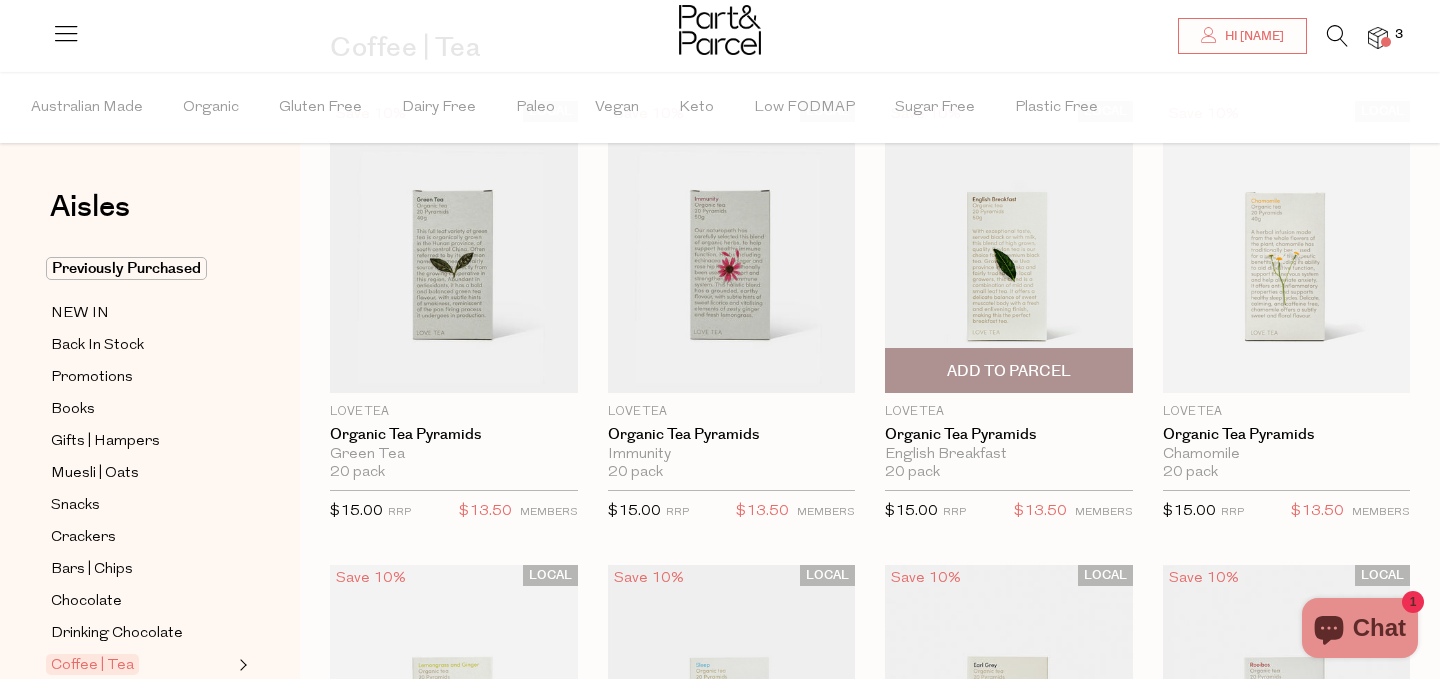 click at bounding box center (1009, 247) 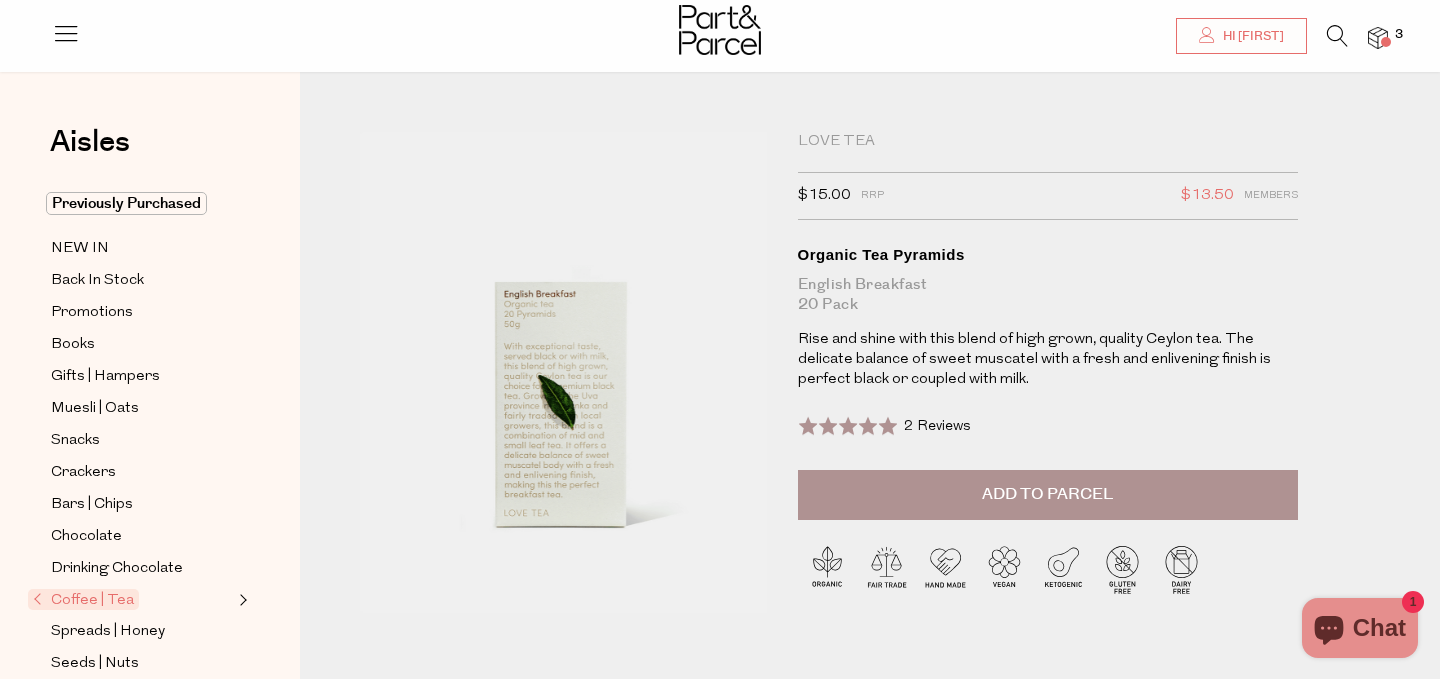 scroll, scrollTop: 120, scrollLeft: 0, axis: vertical 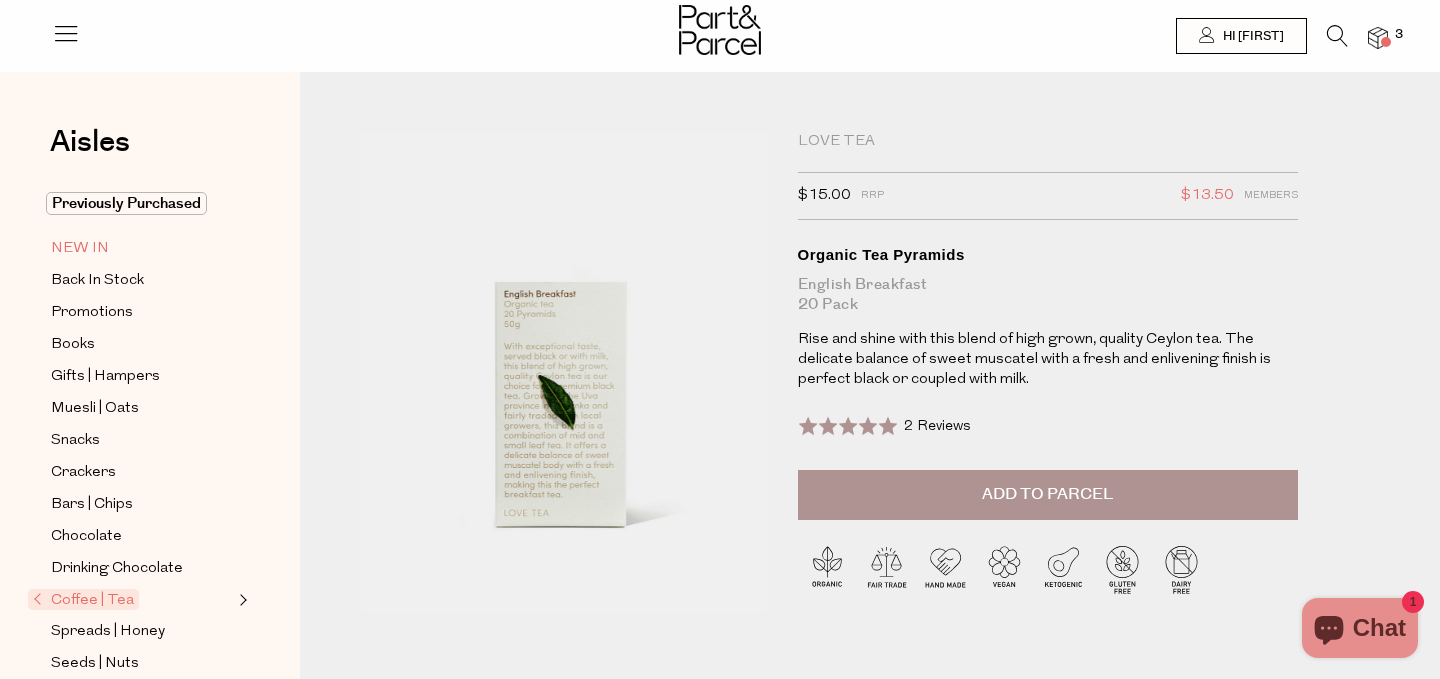 click on "NEW IN" at bounding box center (80, 249) 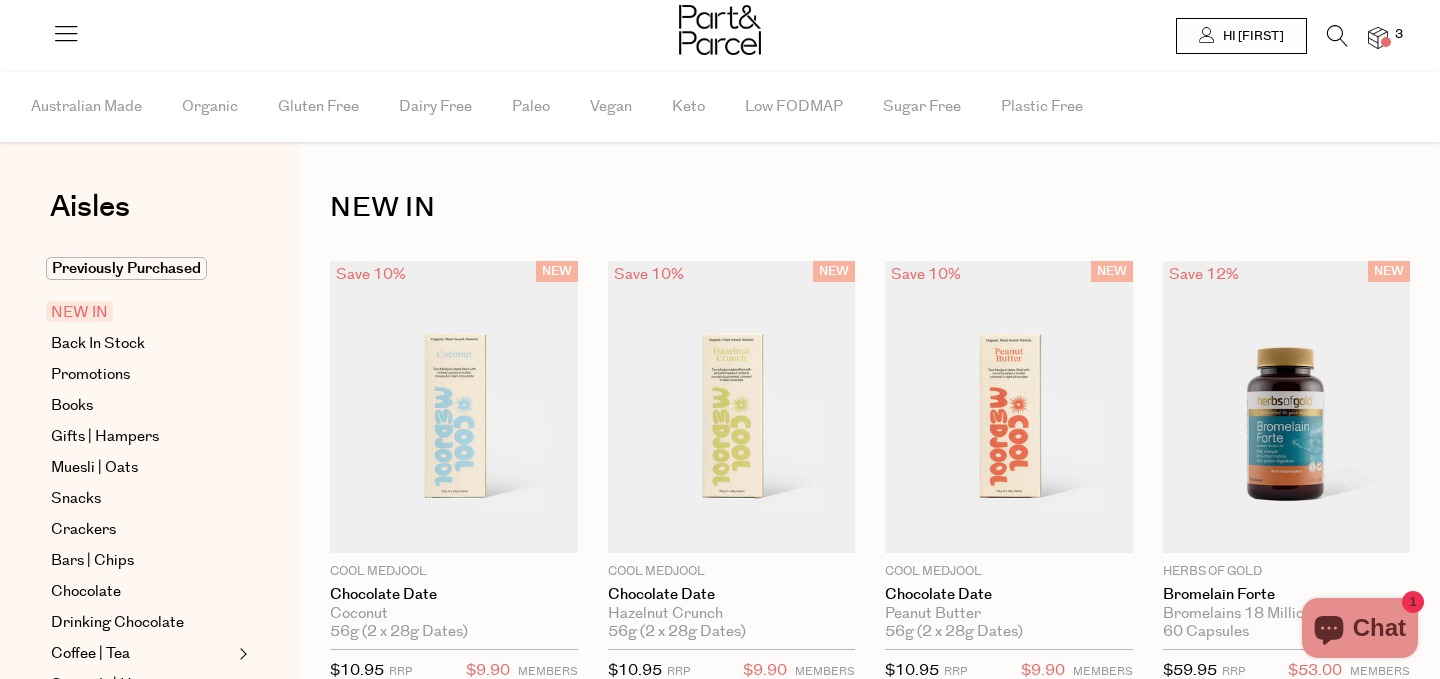 scroll, scrollTop: 0, scrollLeft: 0, axis: both 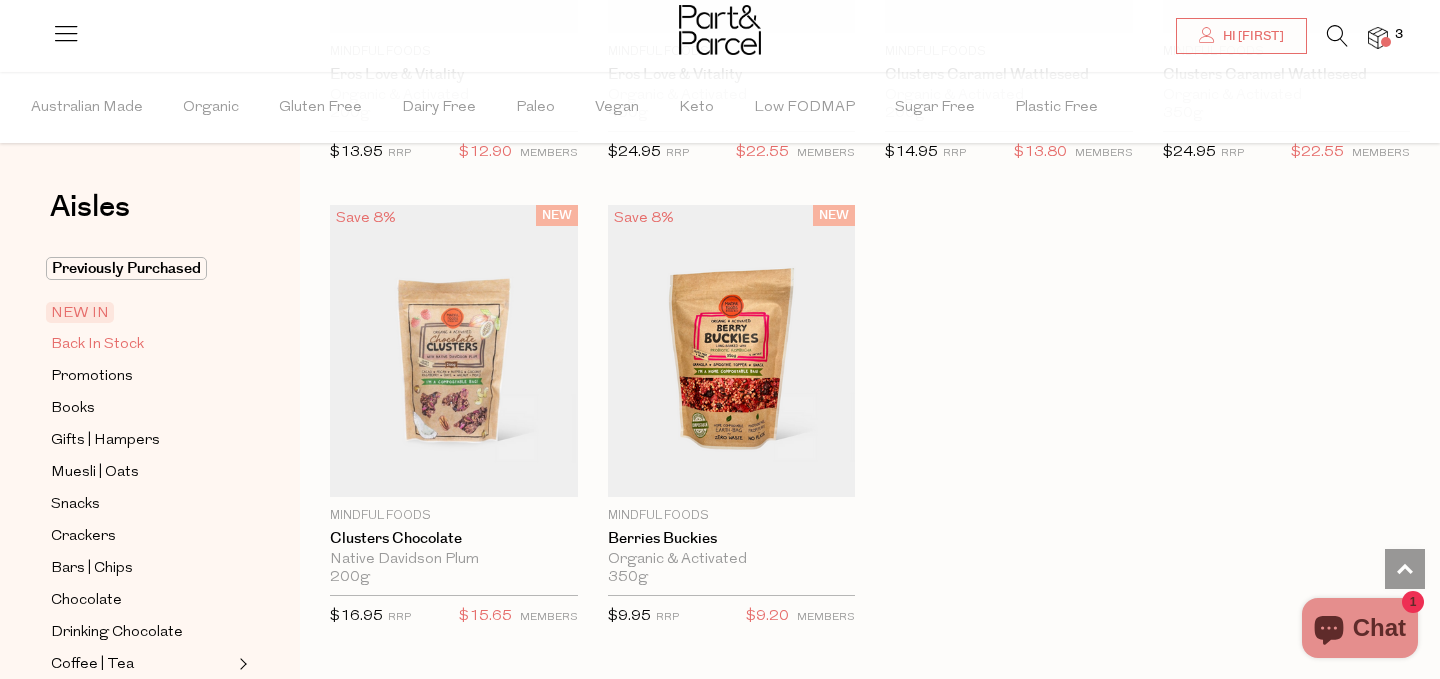 click on "Back In Stock" at bounding box center [97, 345] 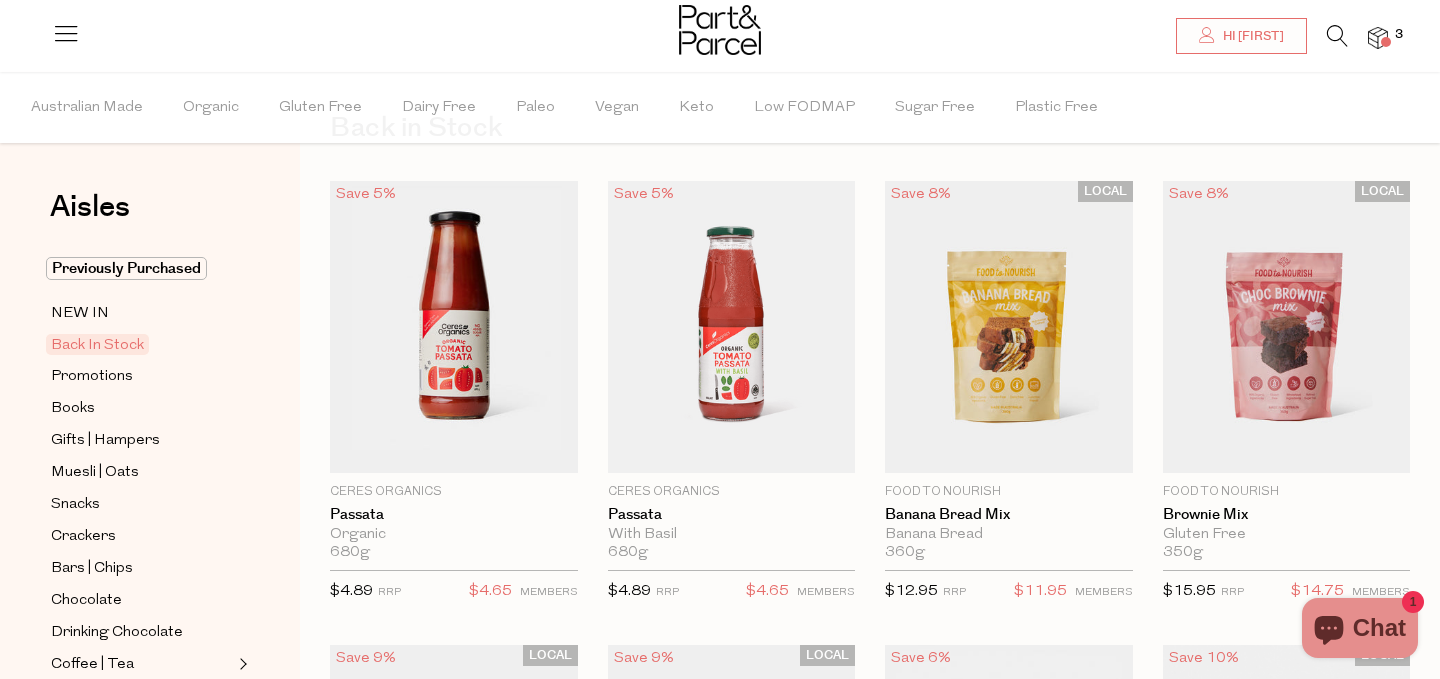 scroll, scrollTop: 120, scrollLeft: 0, axis: vertical 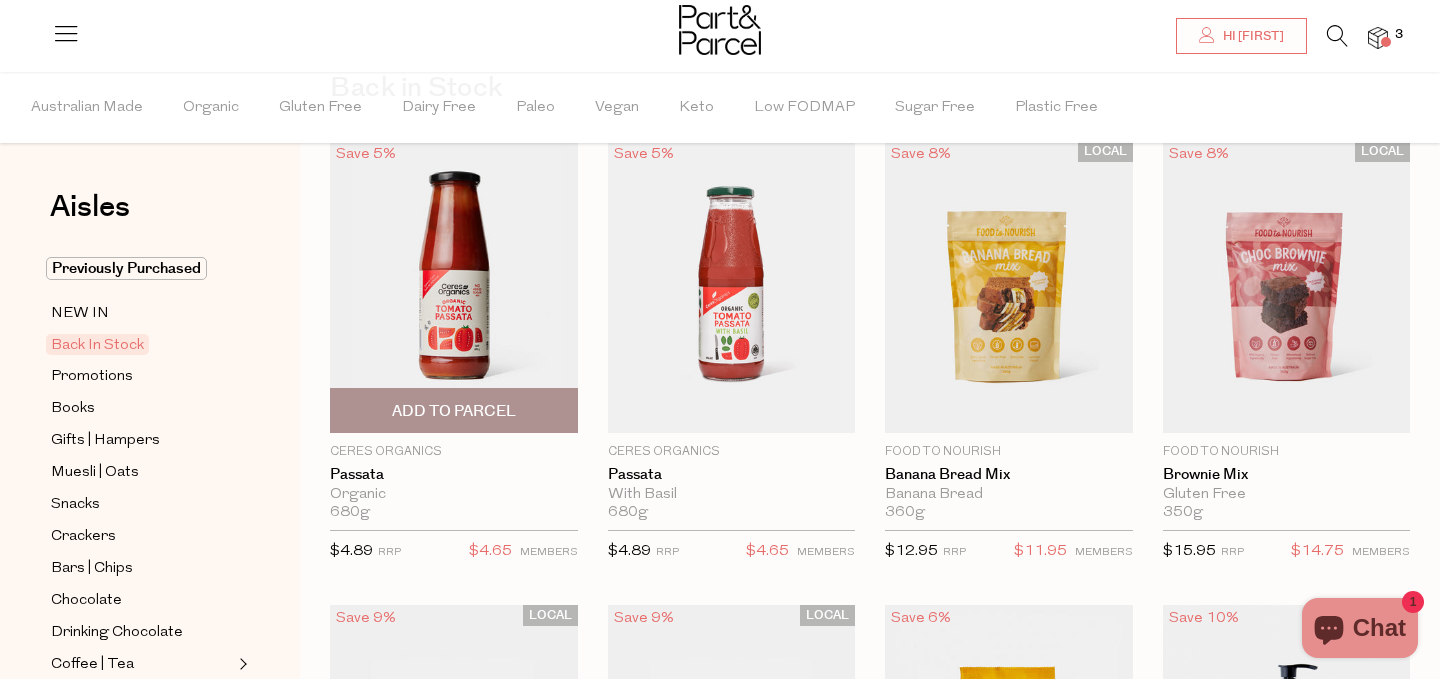 click on "Add To Parcel" at bounding box center [454, 410] 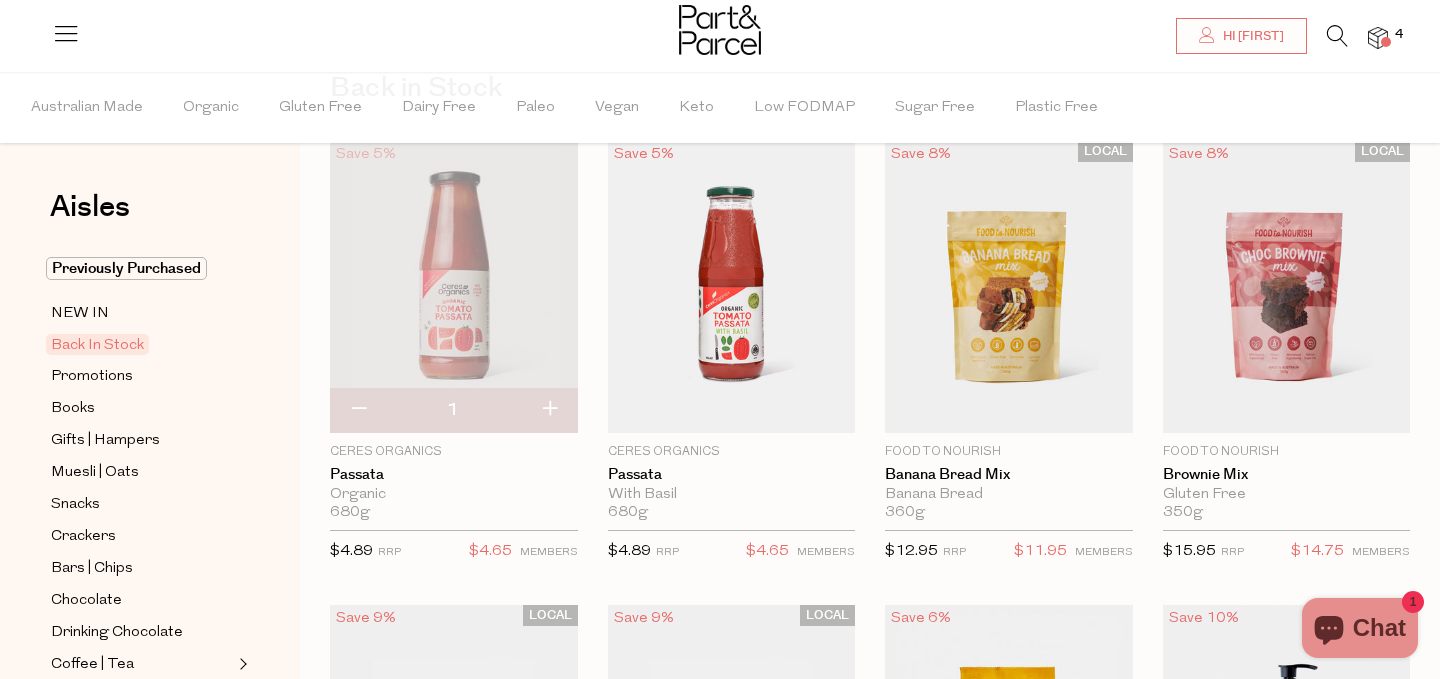 click at bounding box center [549, 410] 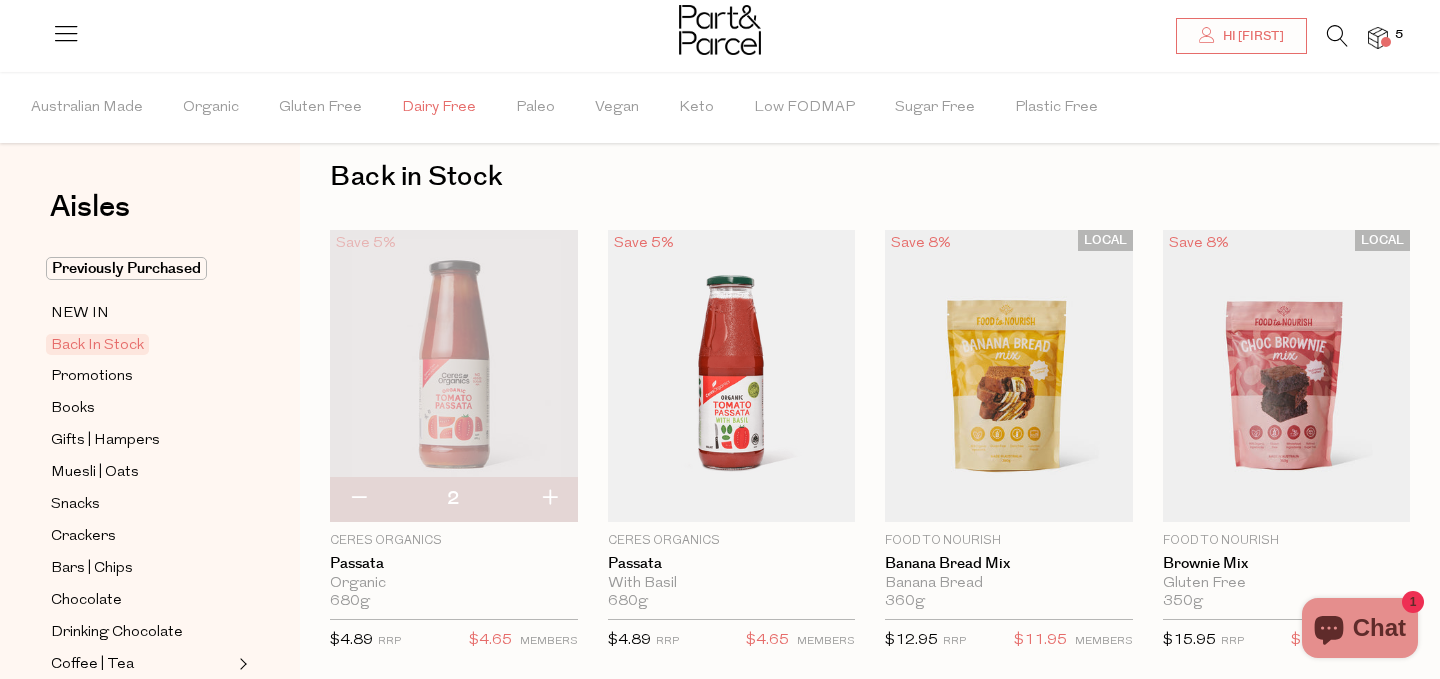 scroll, scrollTop: 0, scrollLeft: 0, axis: both 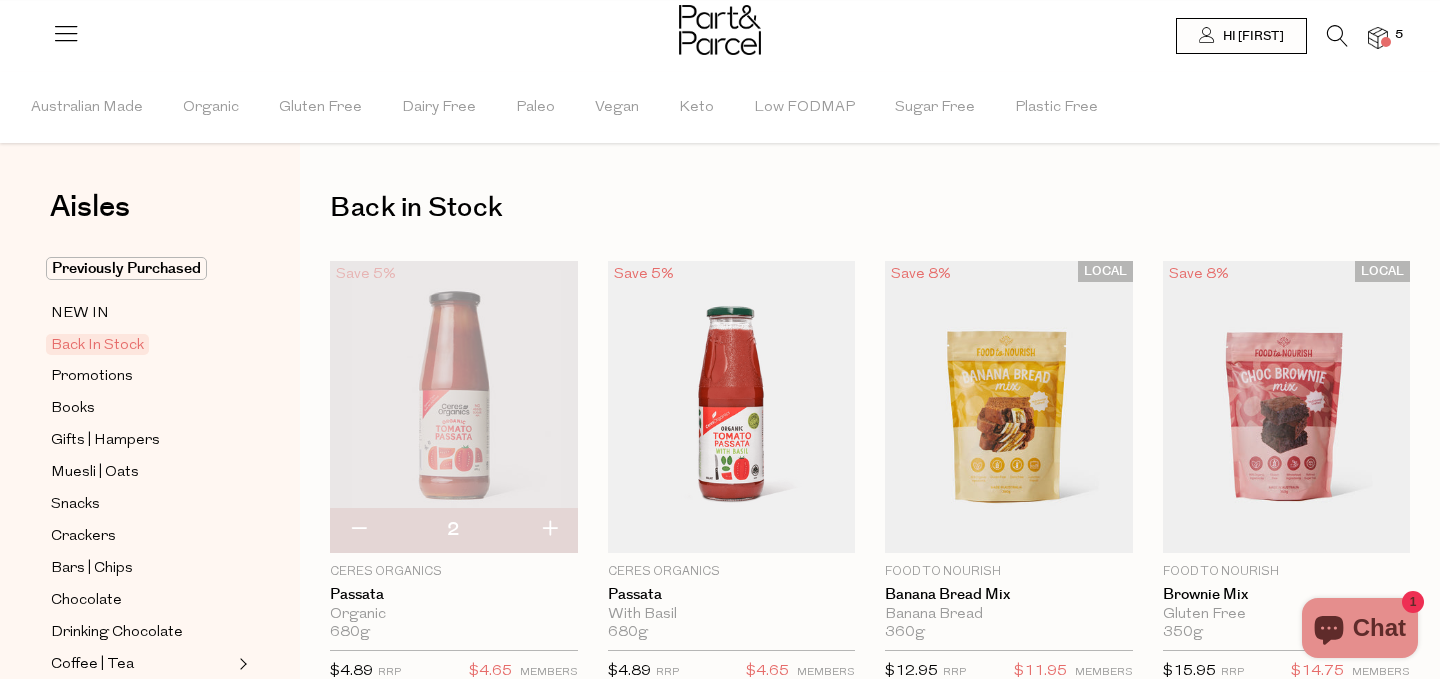 click at bounding box center (1337, 36) 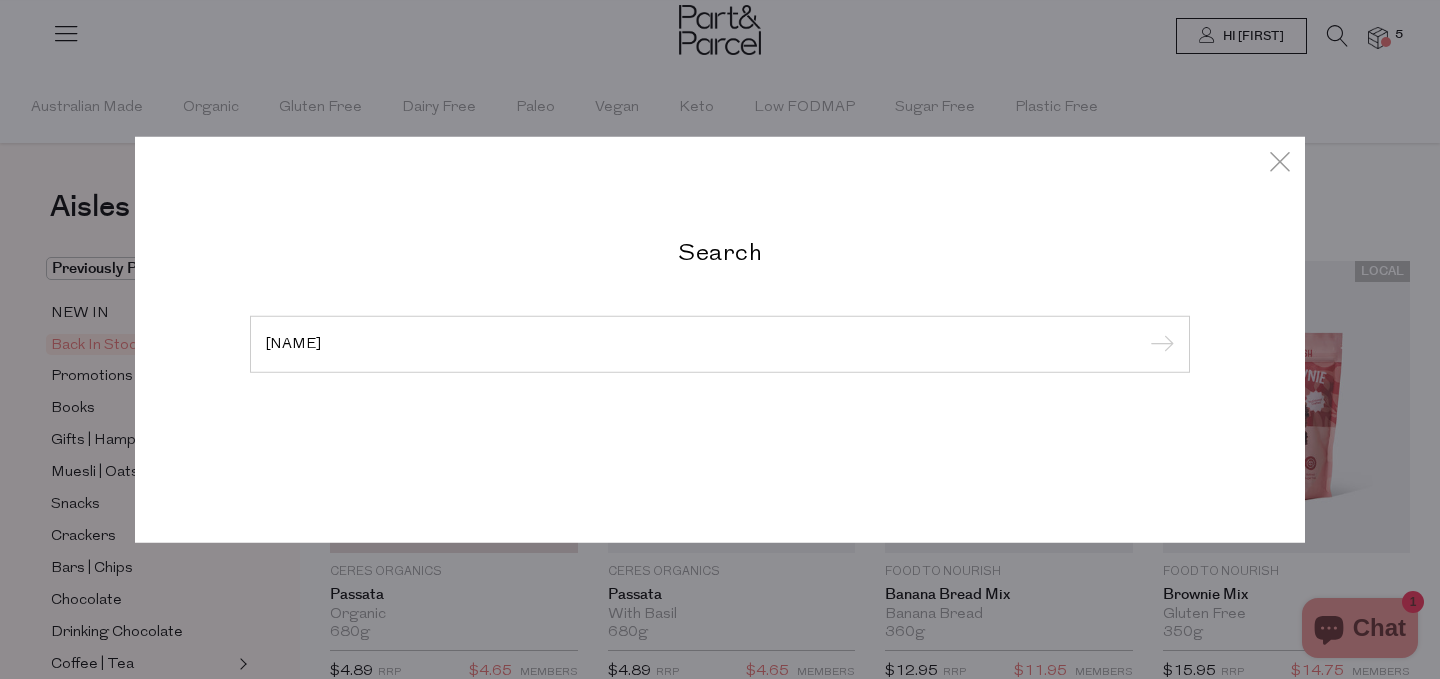 type on "oja" 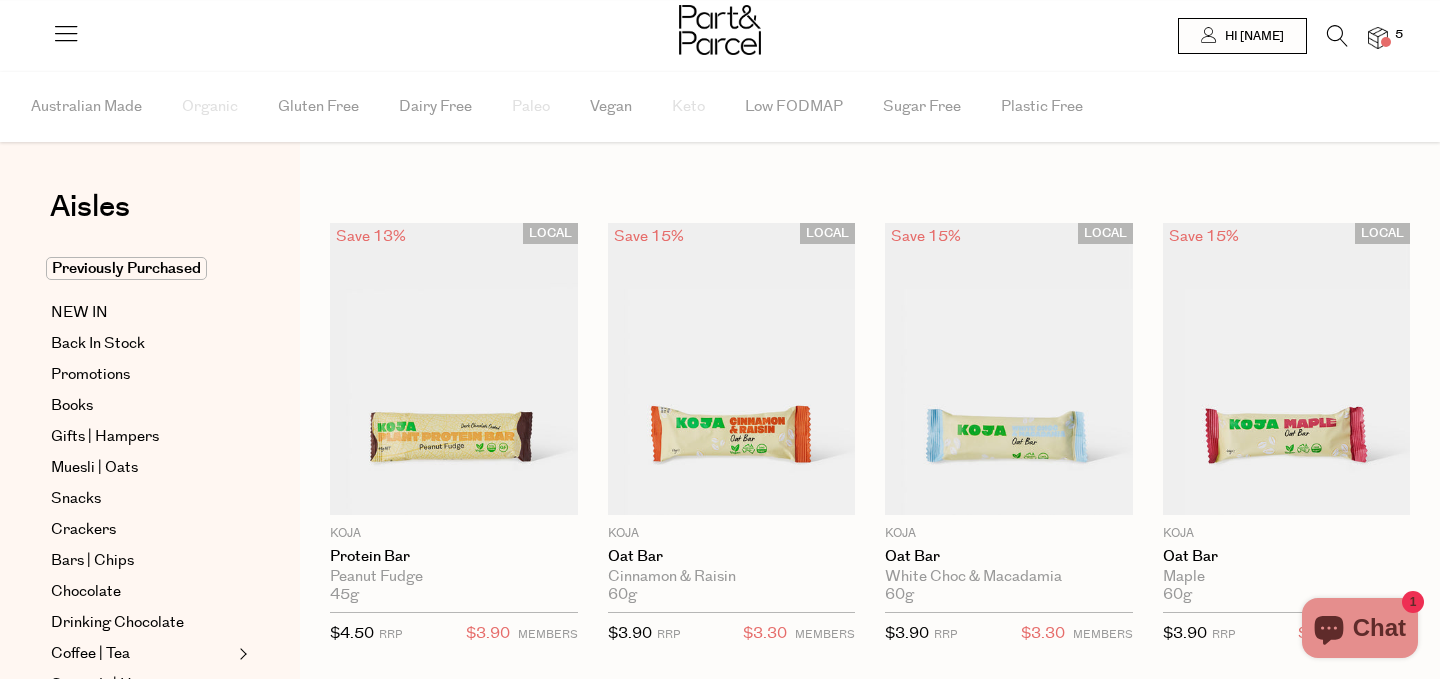 scroll, scrollTop: 0, scrollLeft: 0, axis: both 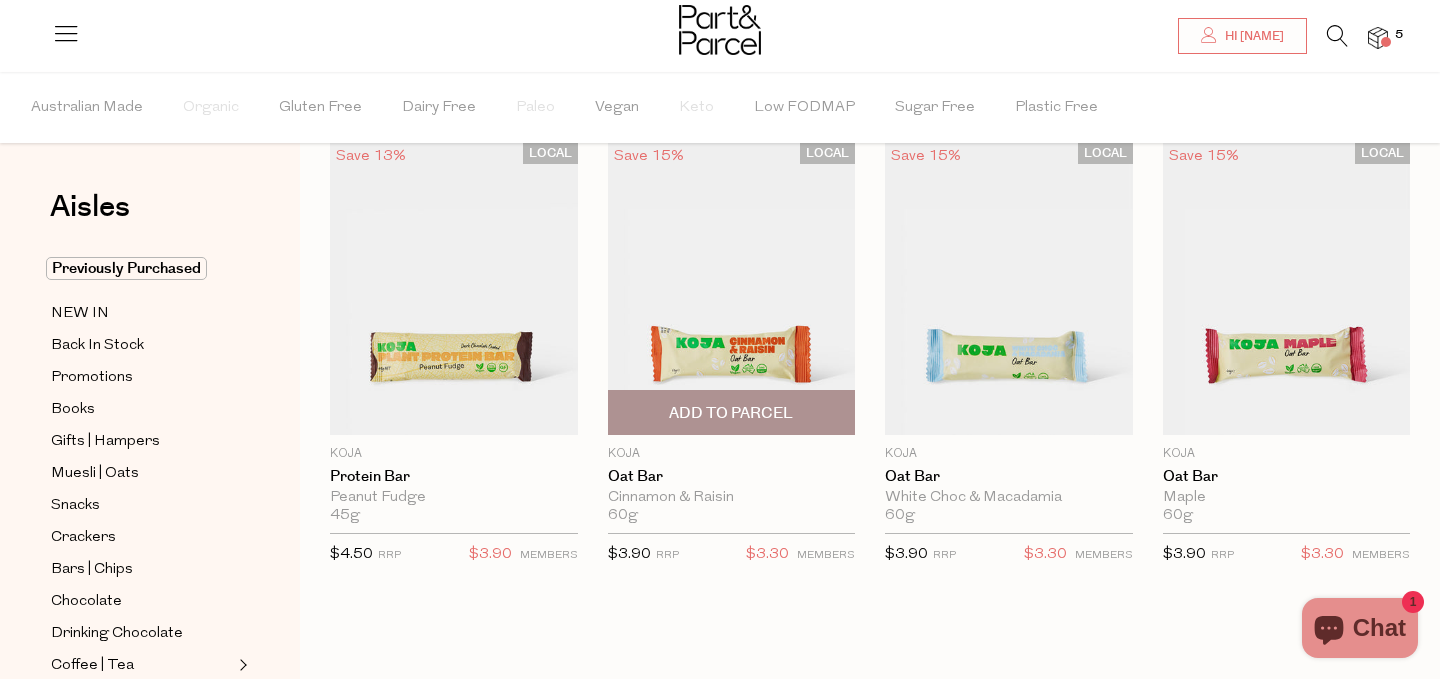 click on "Add To Parcel" at bounding box center (731, 413) 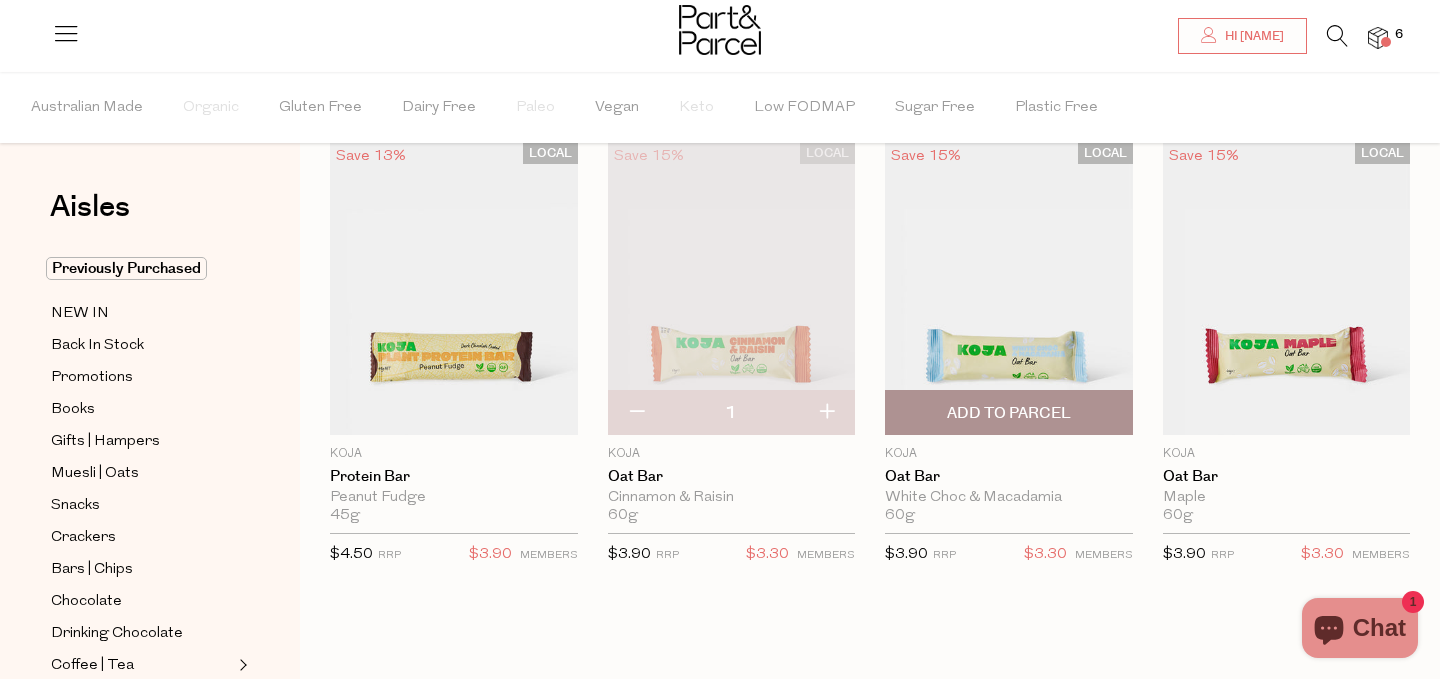 click on "Add To Parcel" at bounding box center [1009, 413] 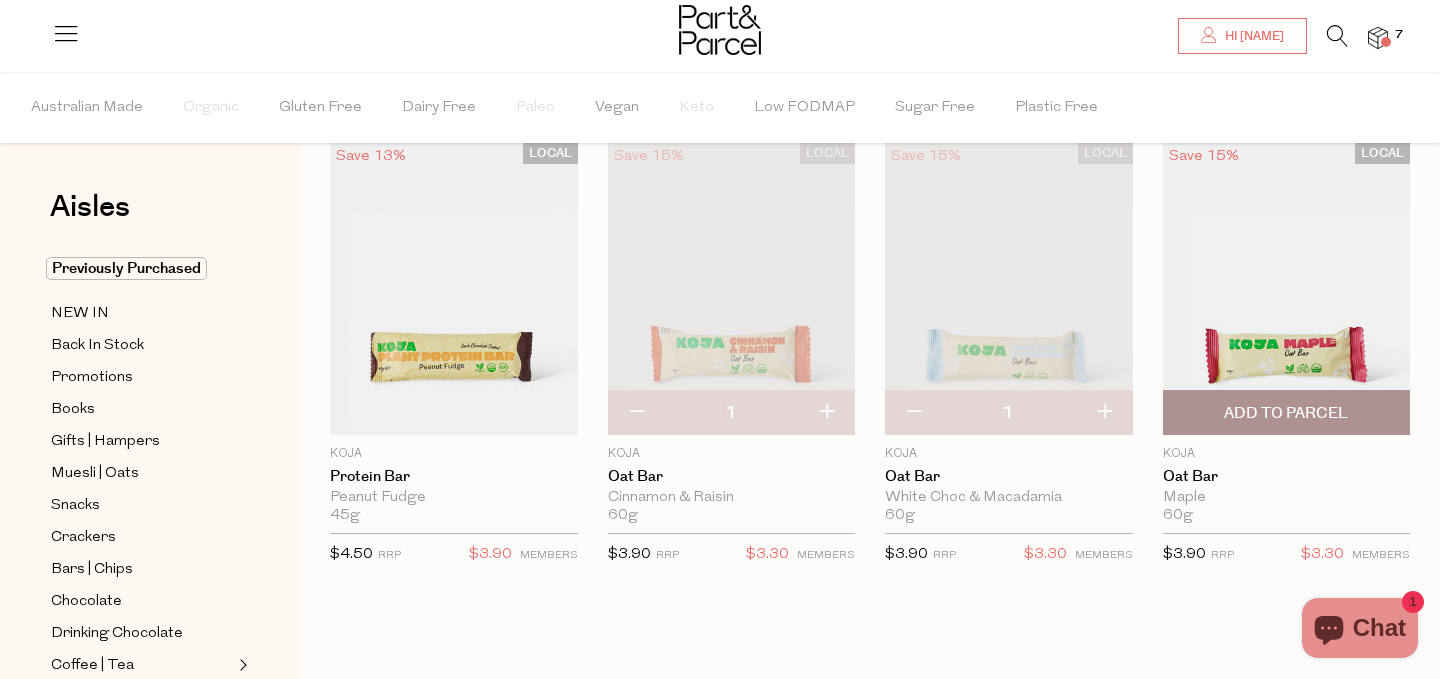 click on "Add To Parcel" at bounding box center (1286, 413) 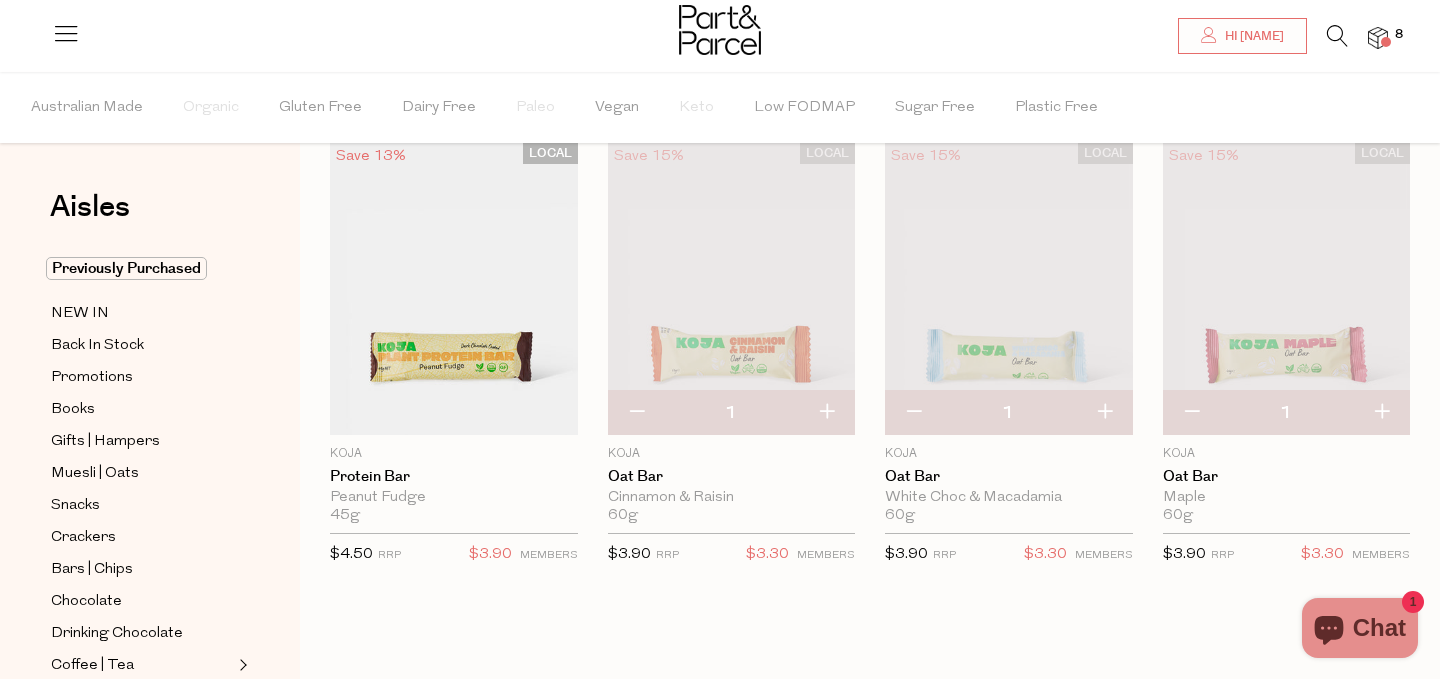 click at bounding box center [1381, 413] 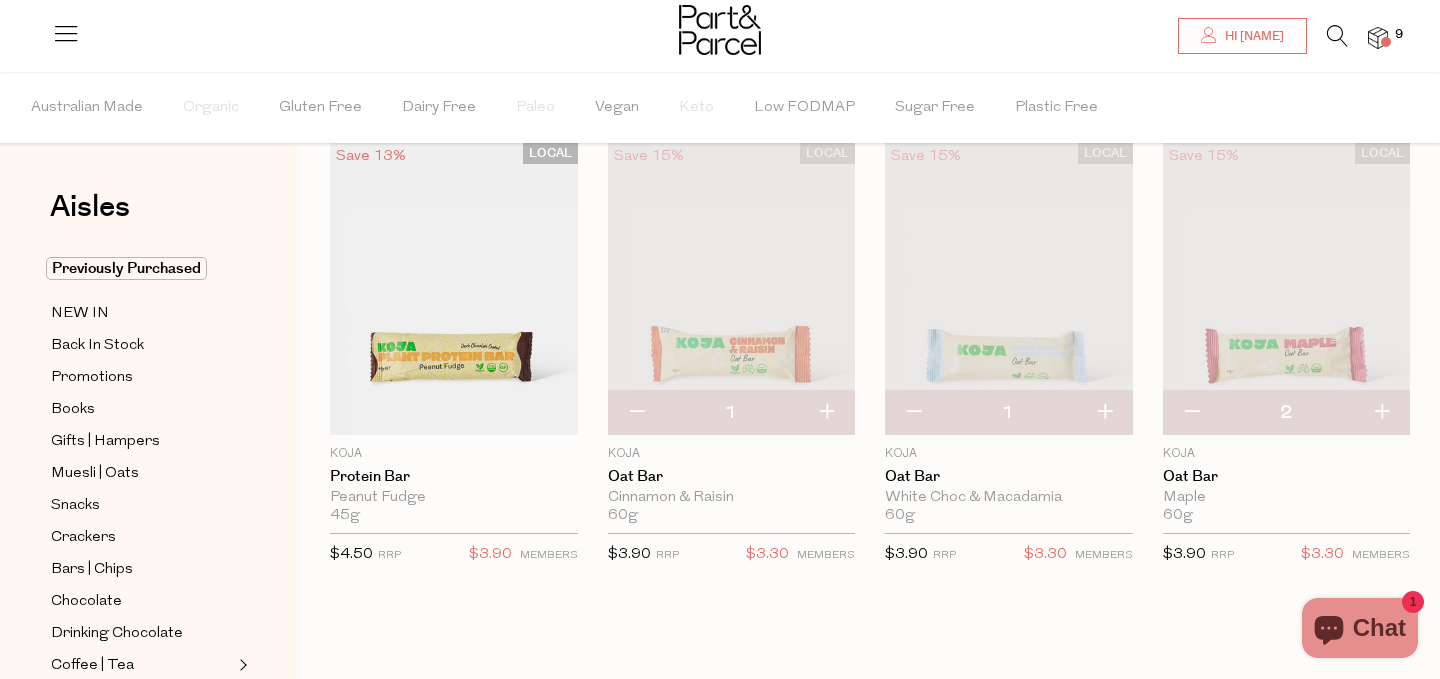 click at bounding box center [1104, 413] 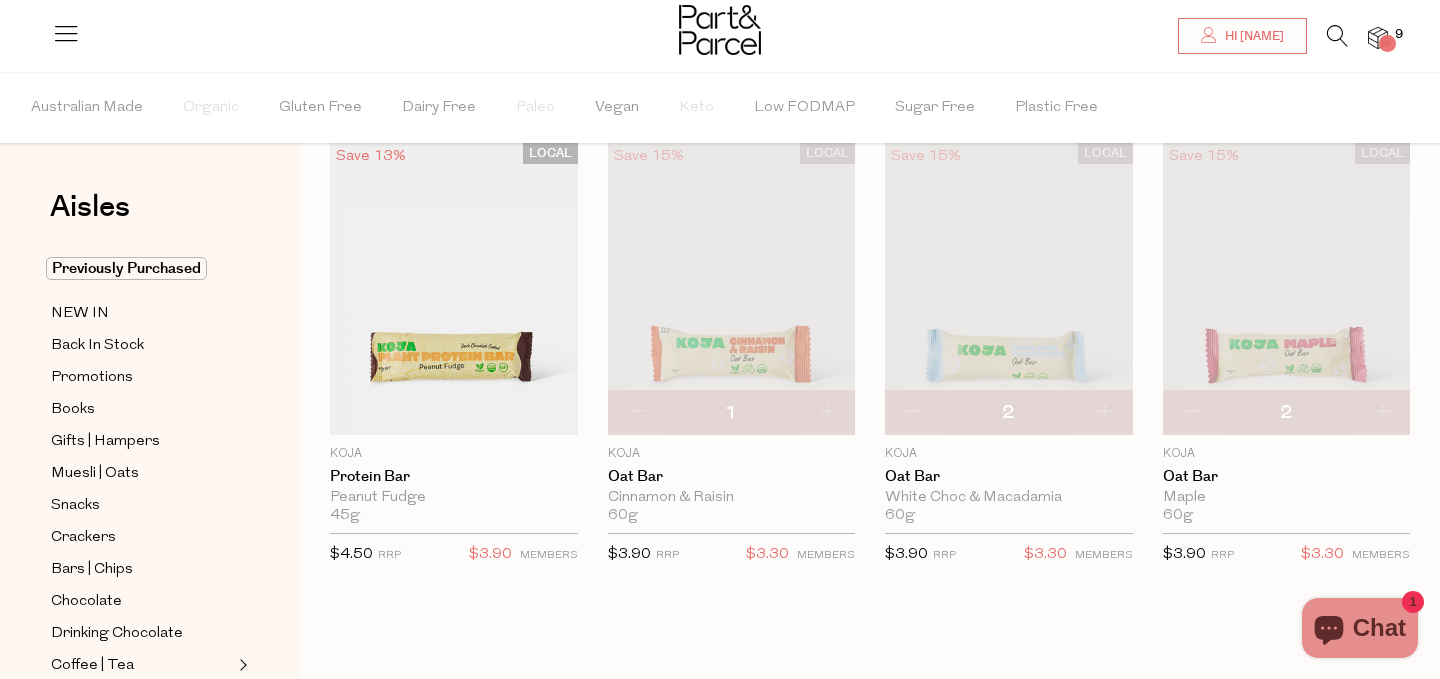 click at bounding box center [826, 413] 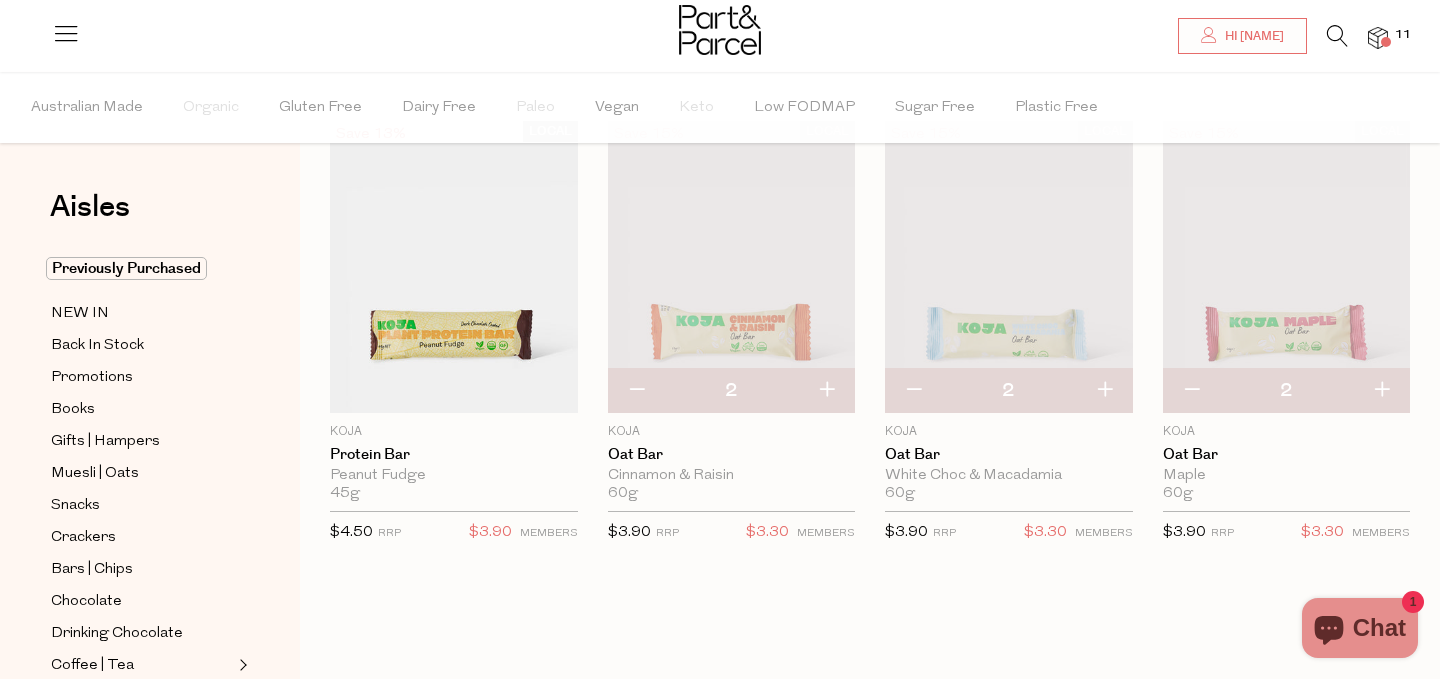 scroll, scrollTop: 40, scrollLeft: 0, axis: vertical 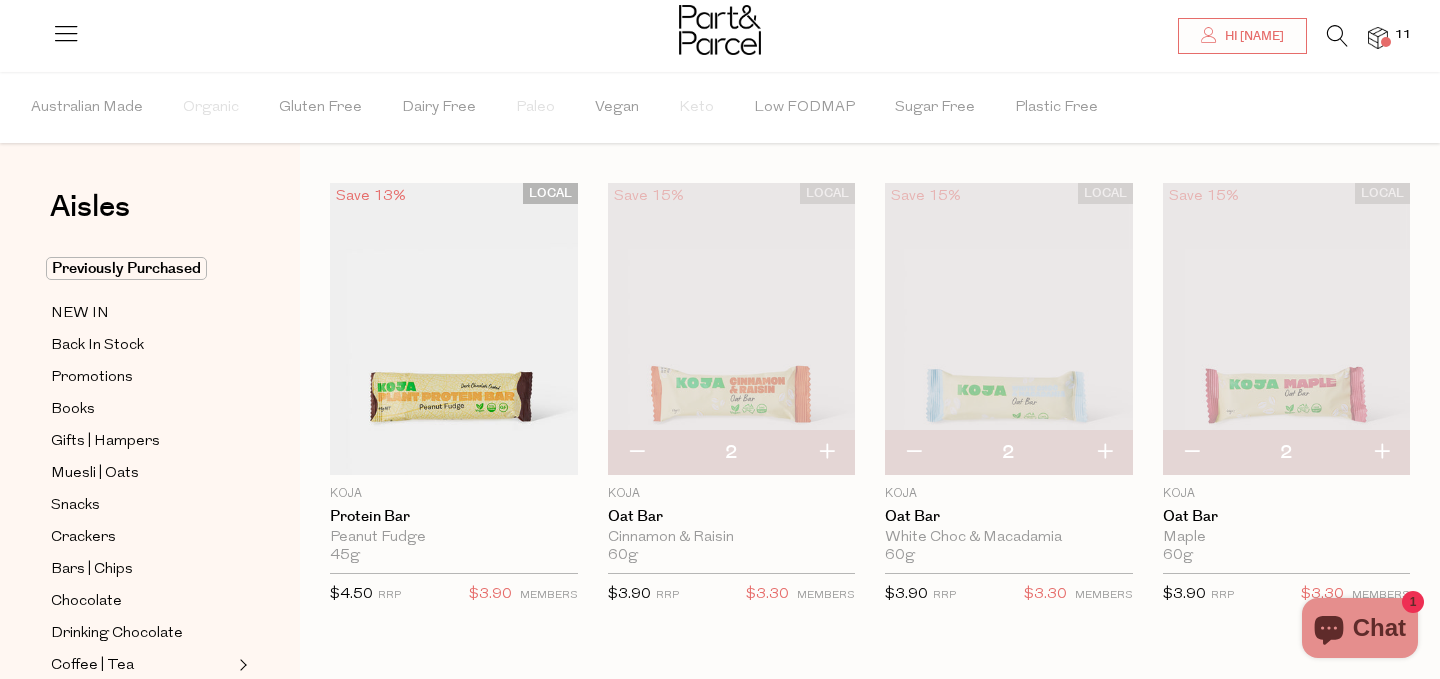 click at bounding box center (826, 453) 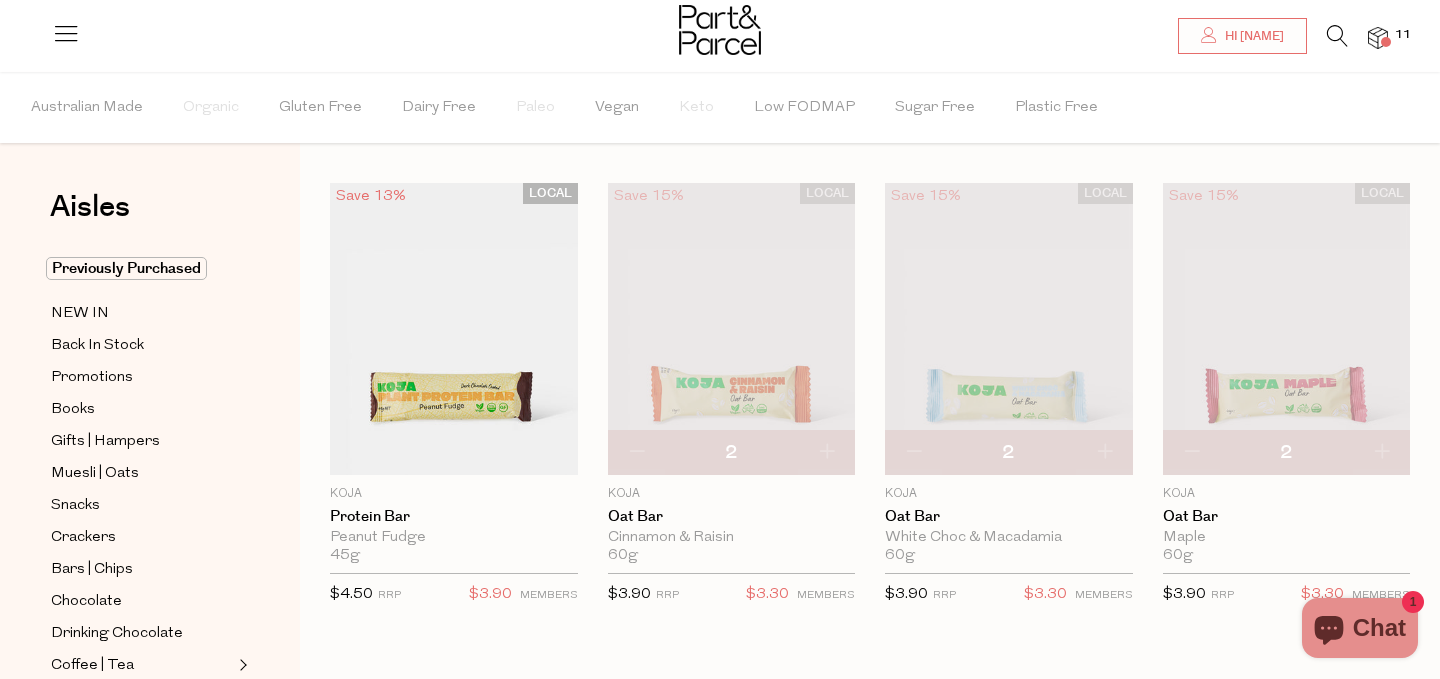 type on "3" 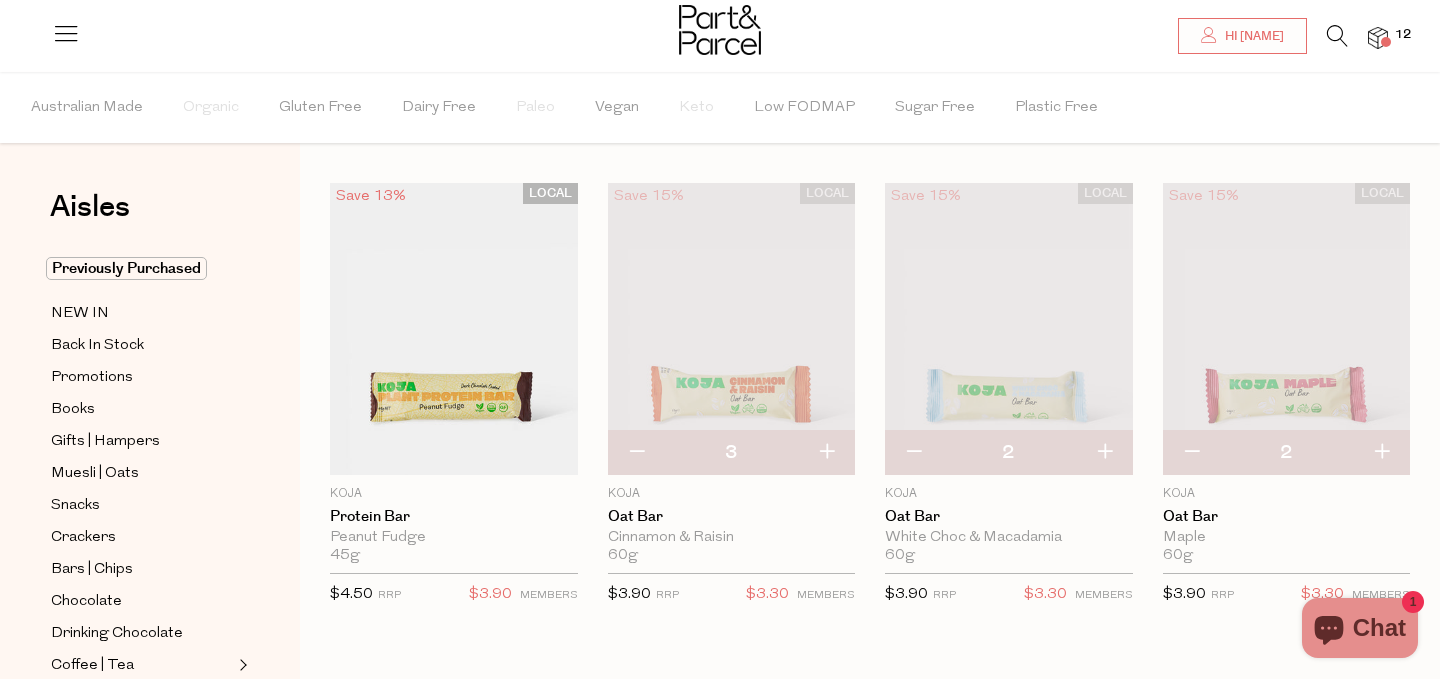 click at bounding box center (1104, 453) 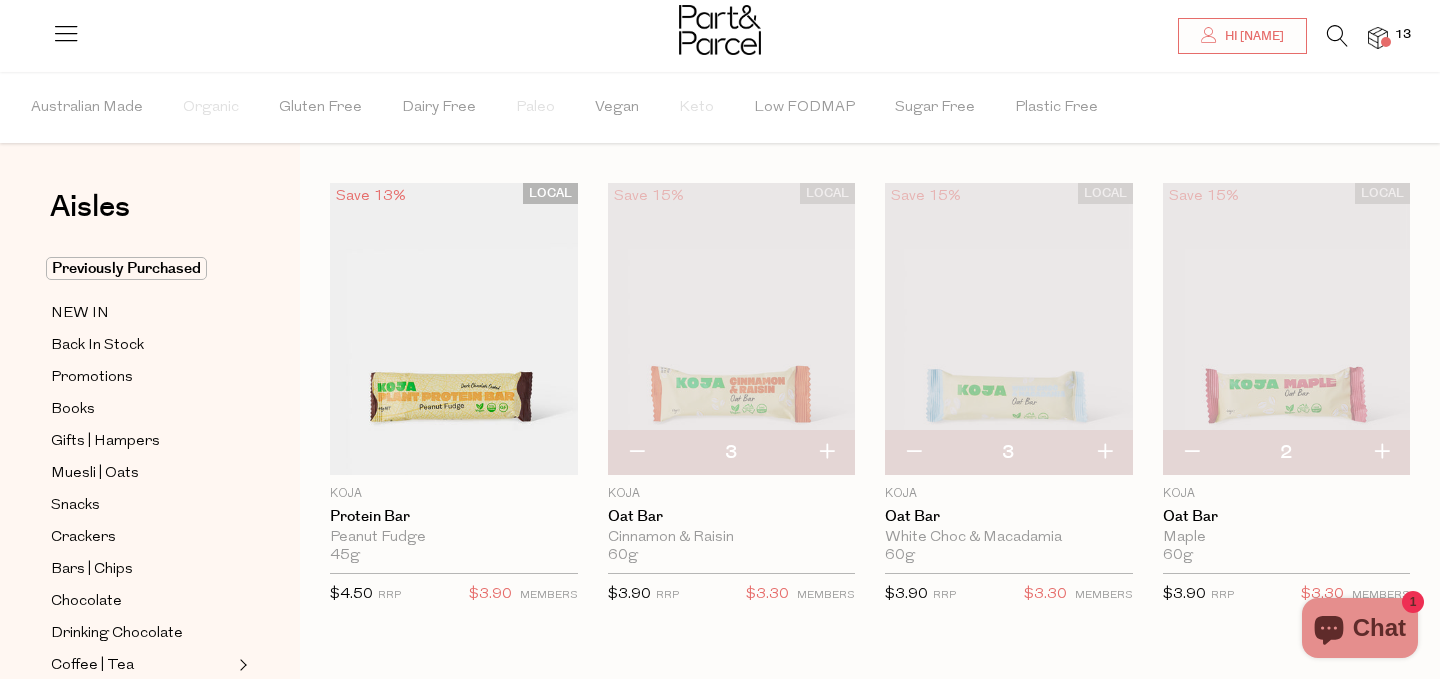 click at bounding box center [1381, 453] 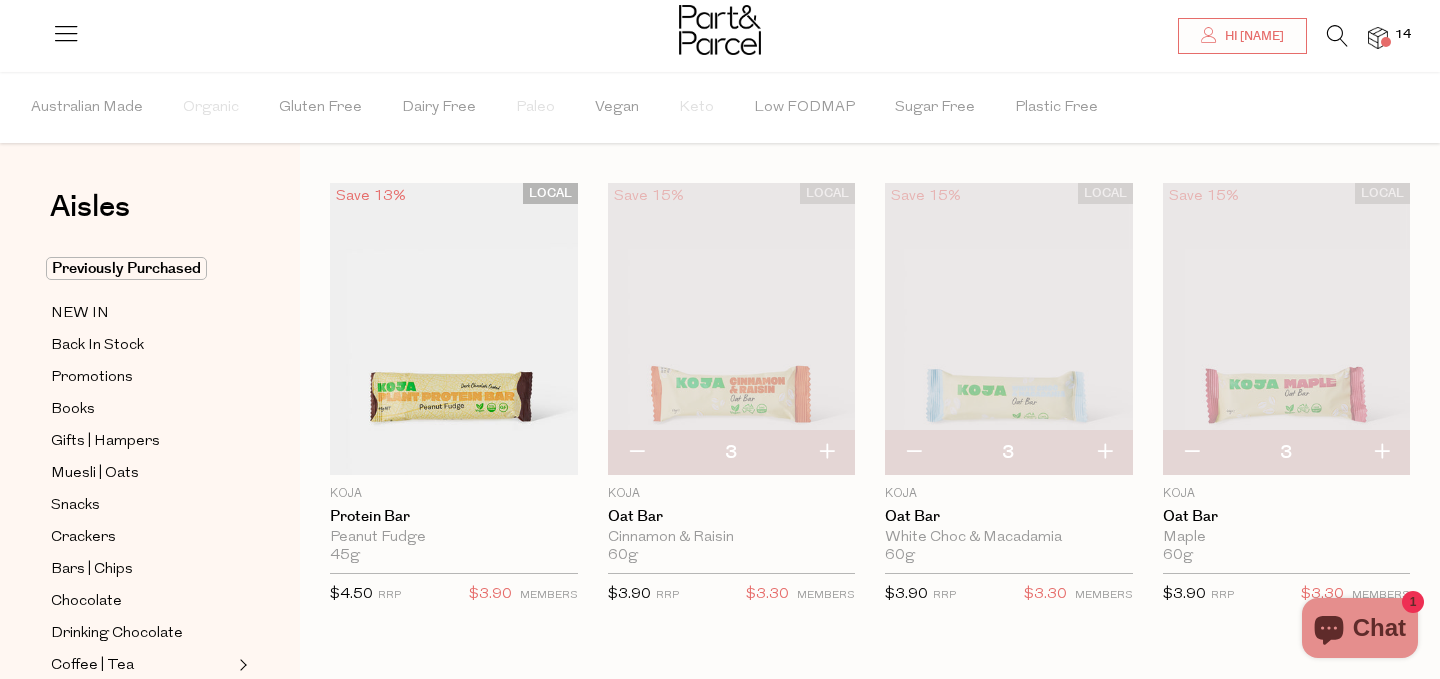 click at bounding box center [1381, 453] 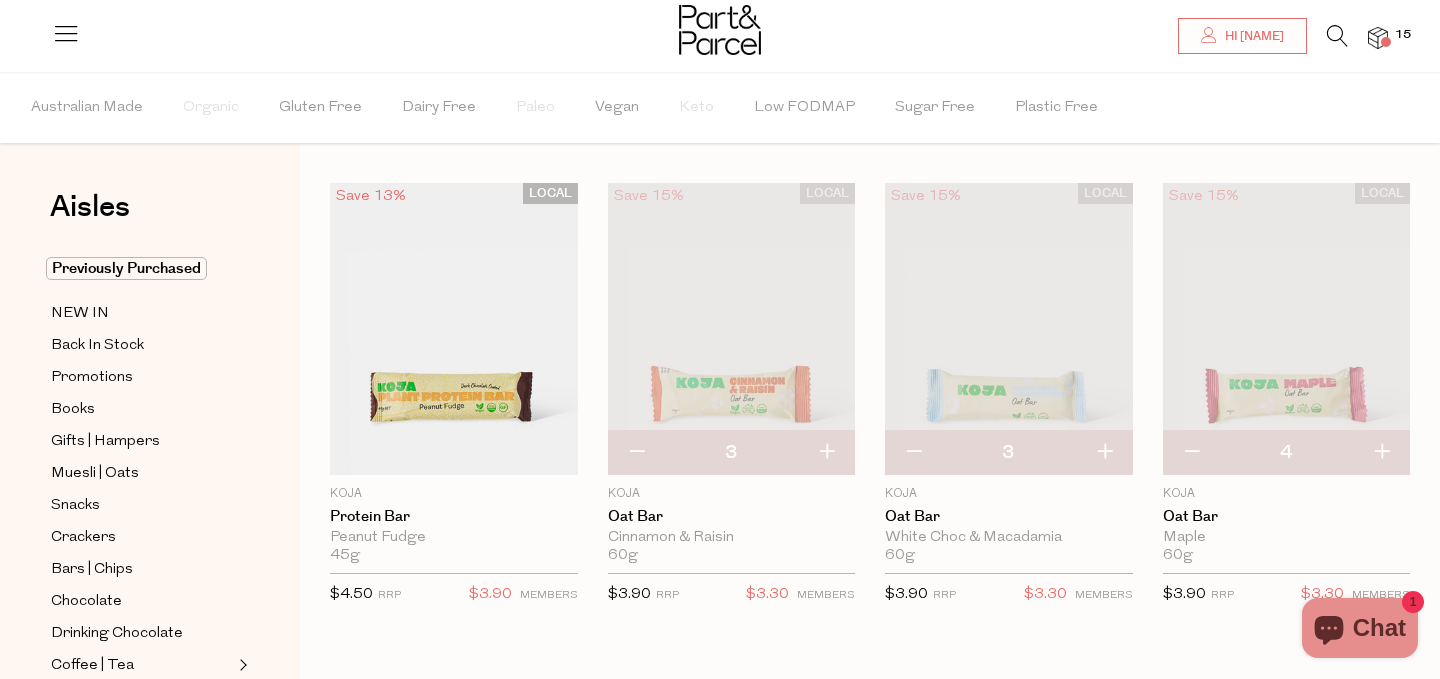 click at bounding box center [1104, 453] 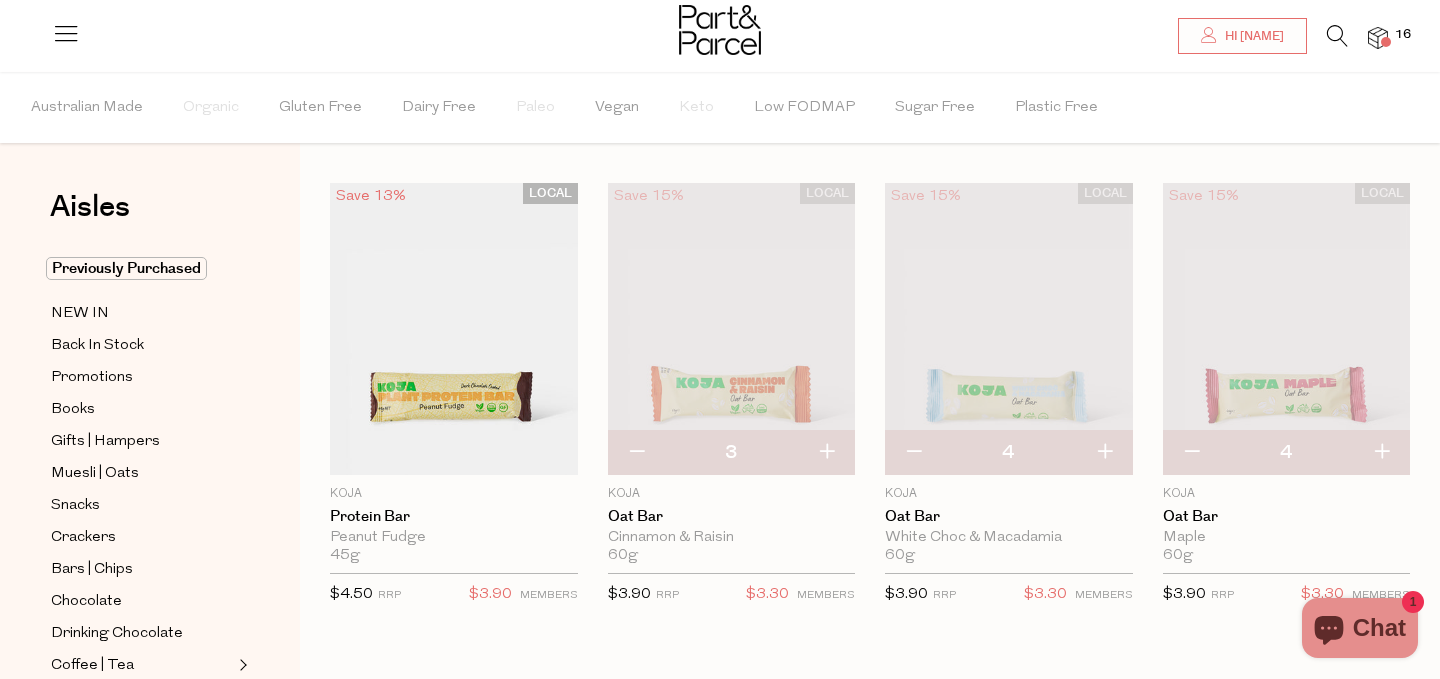 click at bounding box center [826, 453] 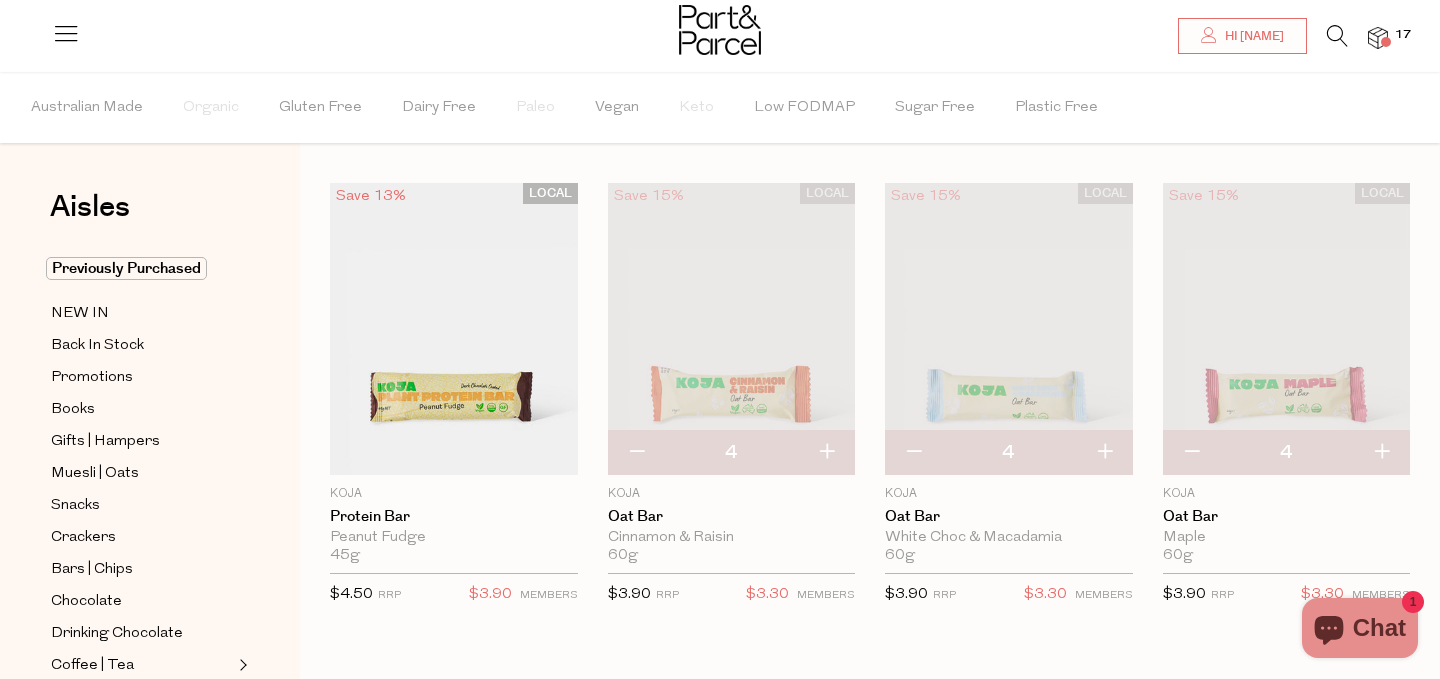 click at bounding box center [1378, 38] 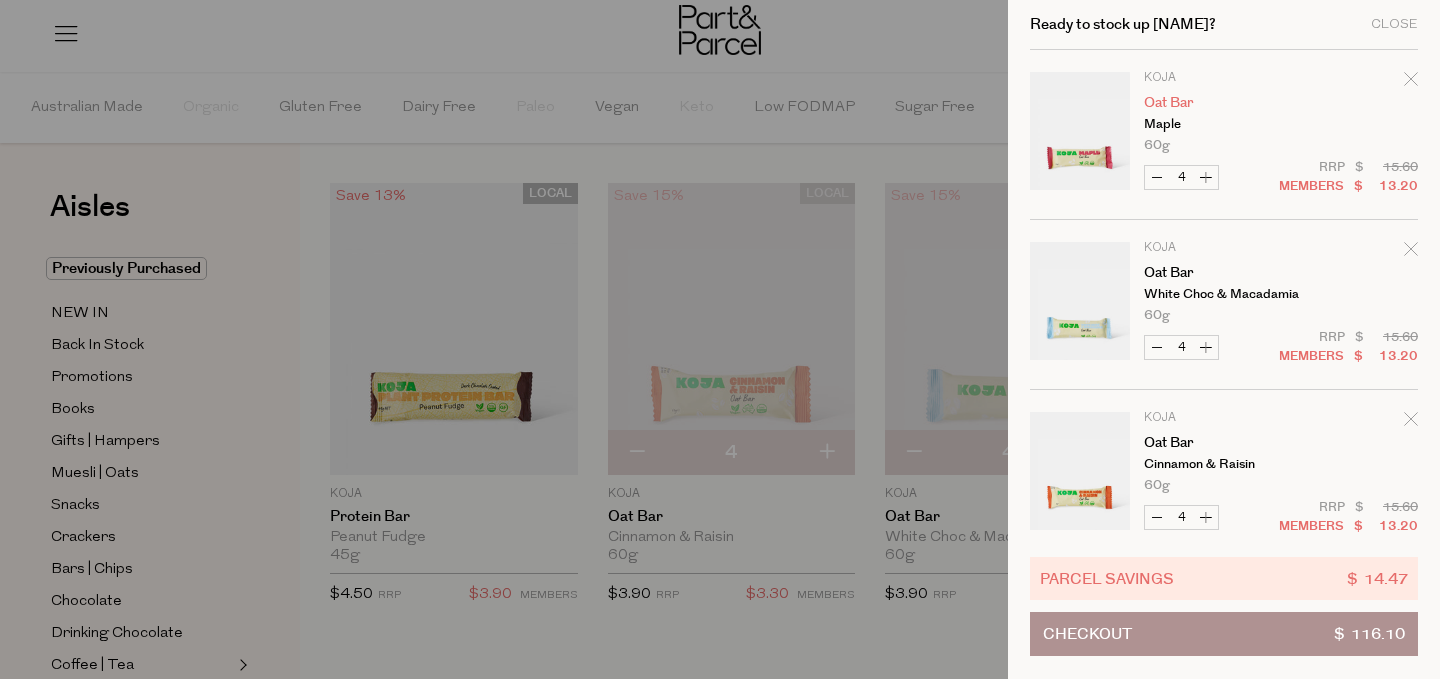 click on "Oat Bar" at bounding box center [1221, 103] 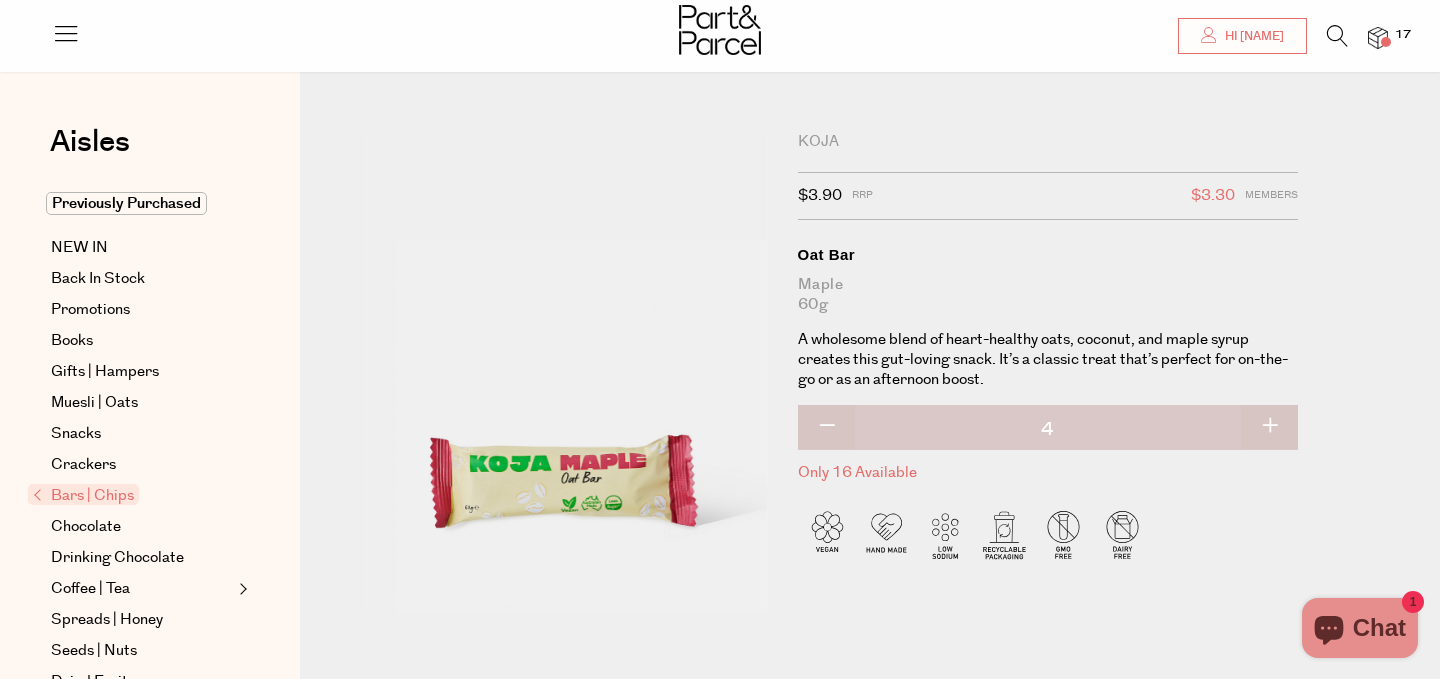 scroll, scrollTop: 434, scrollLeft: 0, axis: vertical 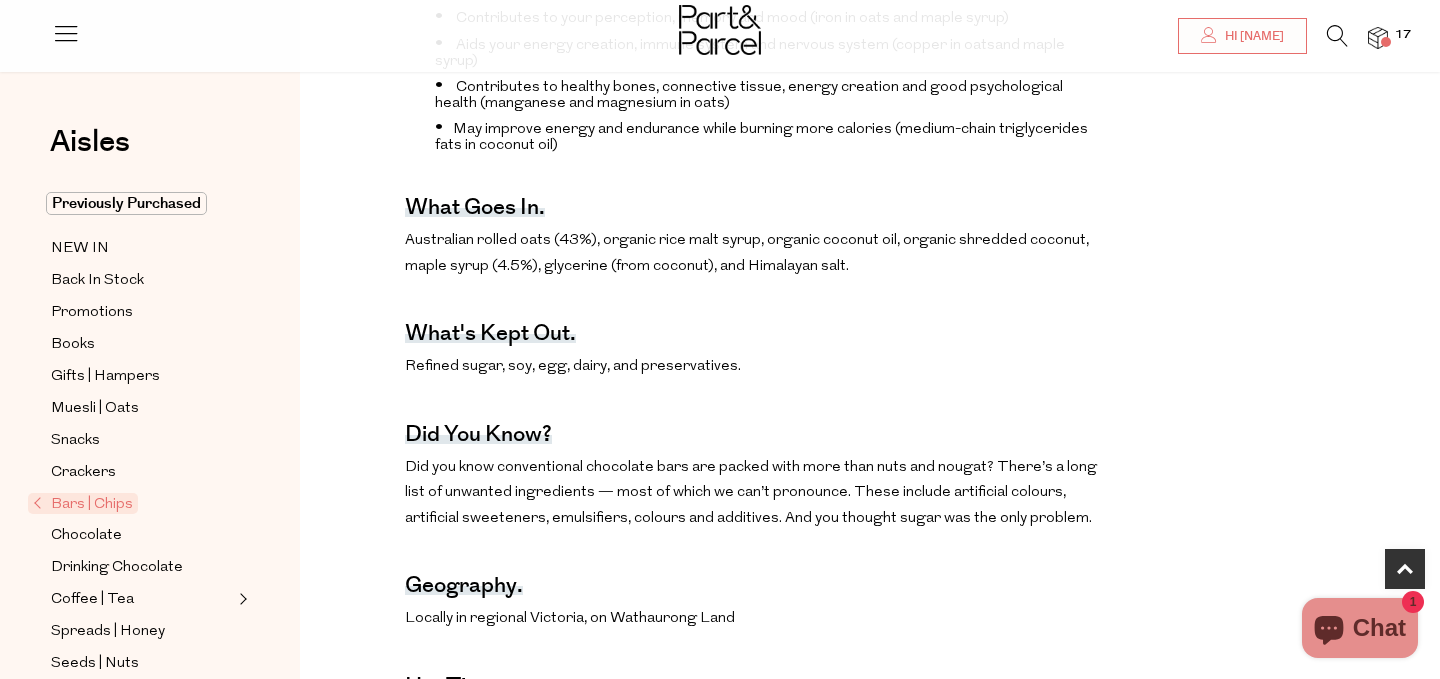 click at bounding box center [1378, 38] 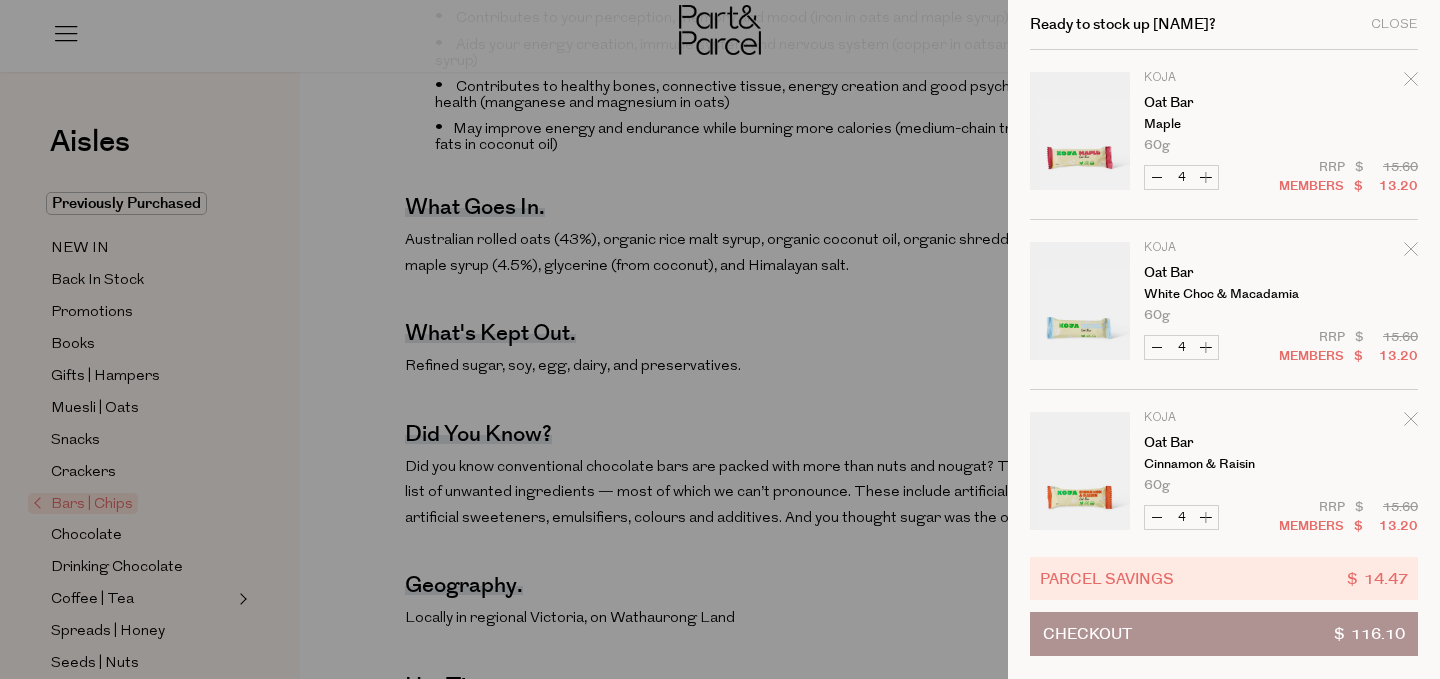 click at bounding box center (1080, 304) 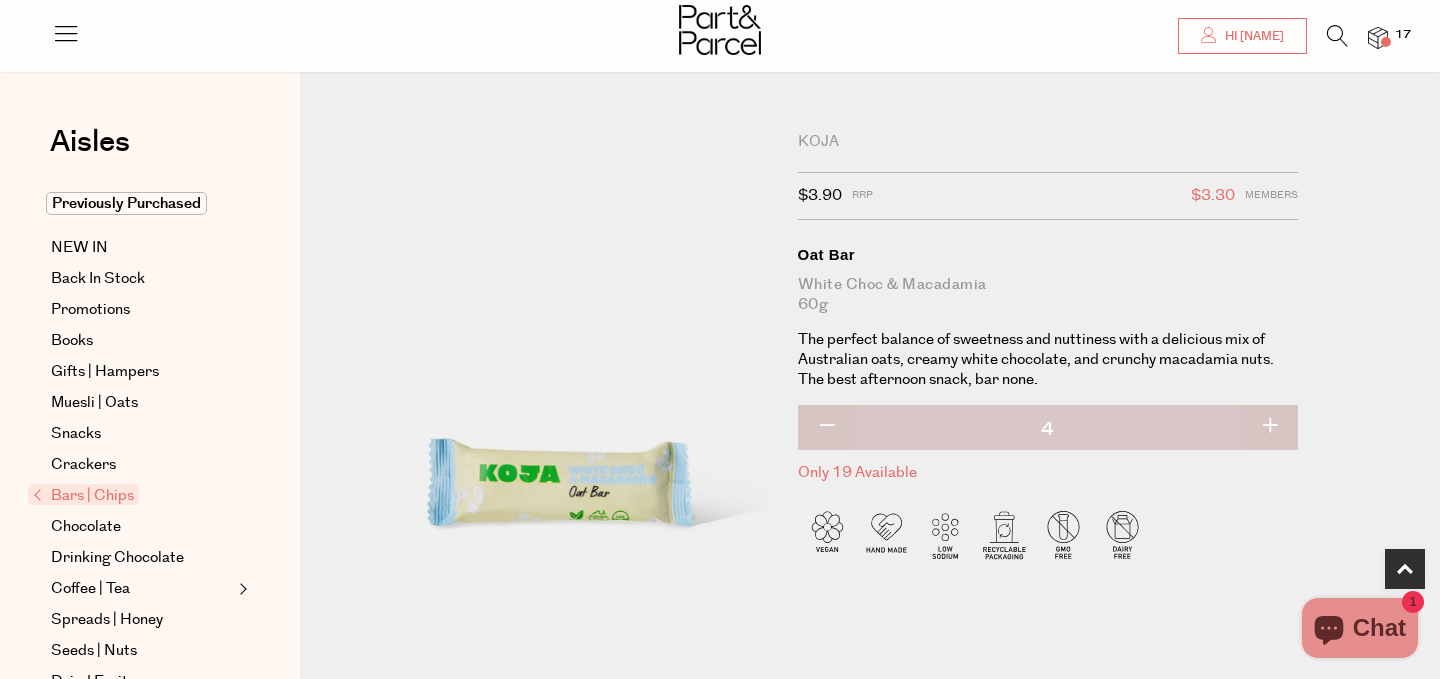 scroll, scrollTop: 1000, scrollLeft: 0, axis: vertical 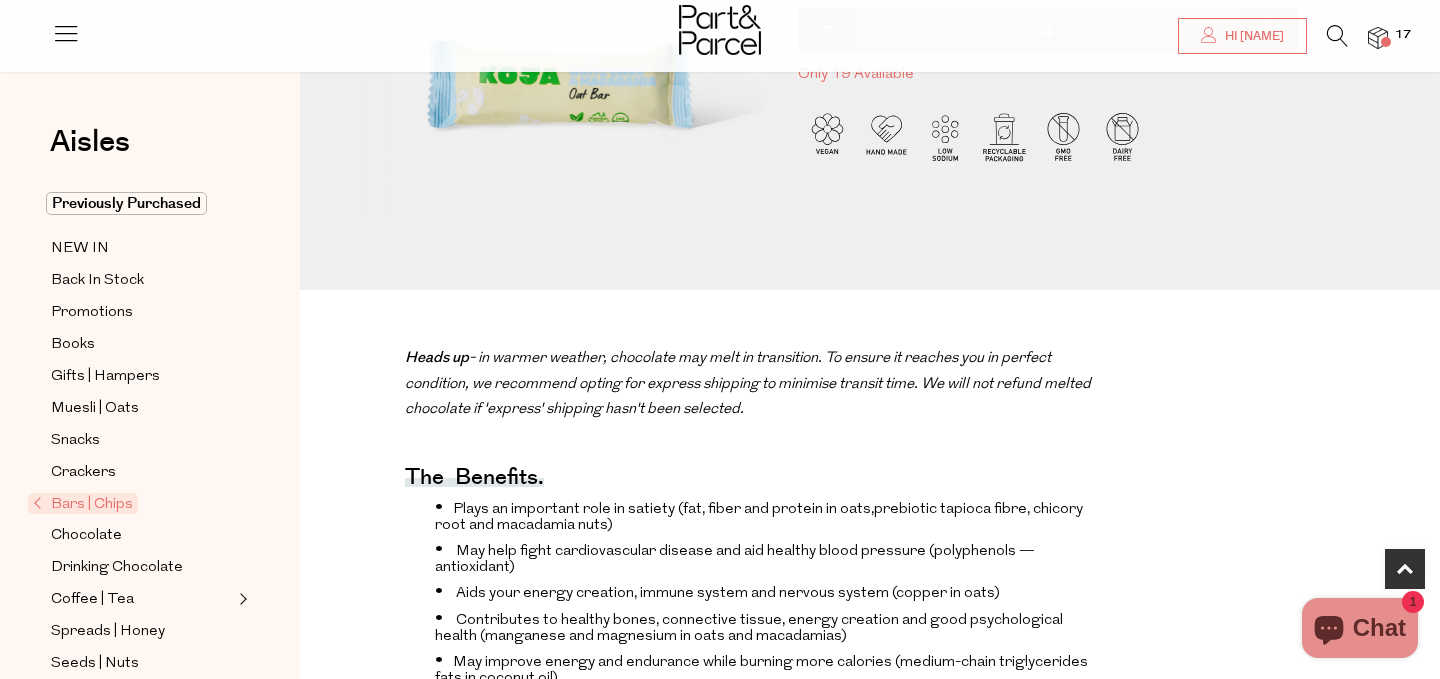 click at bounding box center [1386, 42] 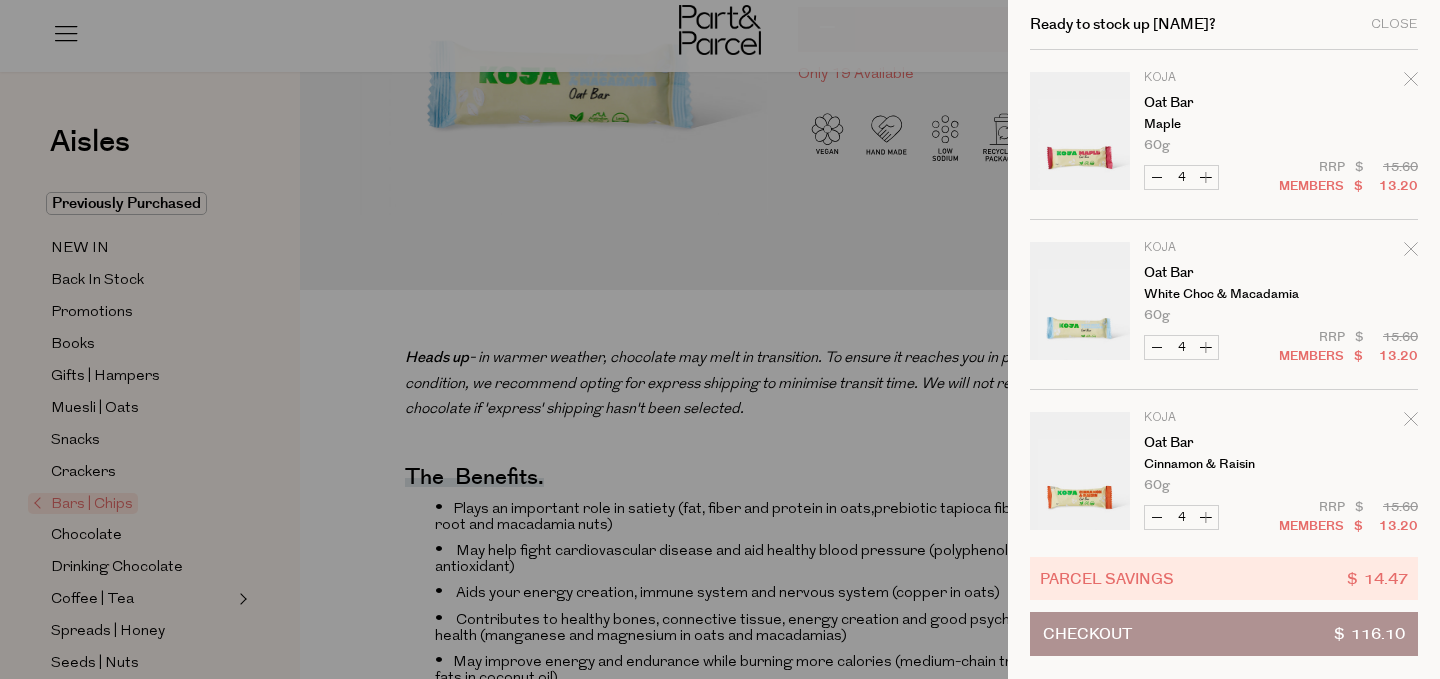 click on "Decrease Oat Bar
4
Increase Oat Bar" at bounding box center (1181, 347) 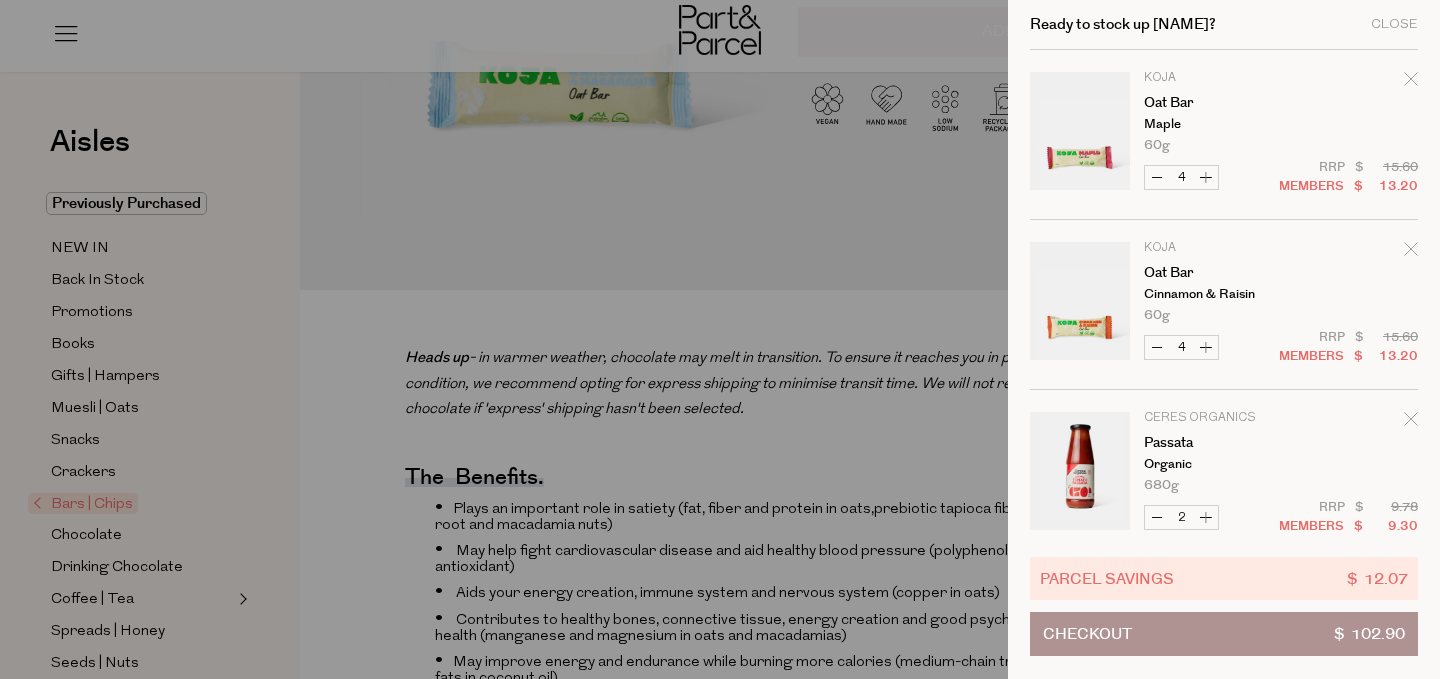 click at bounding box center (1080, 304) 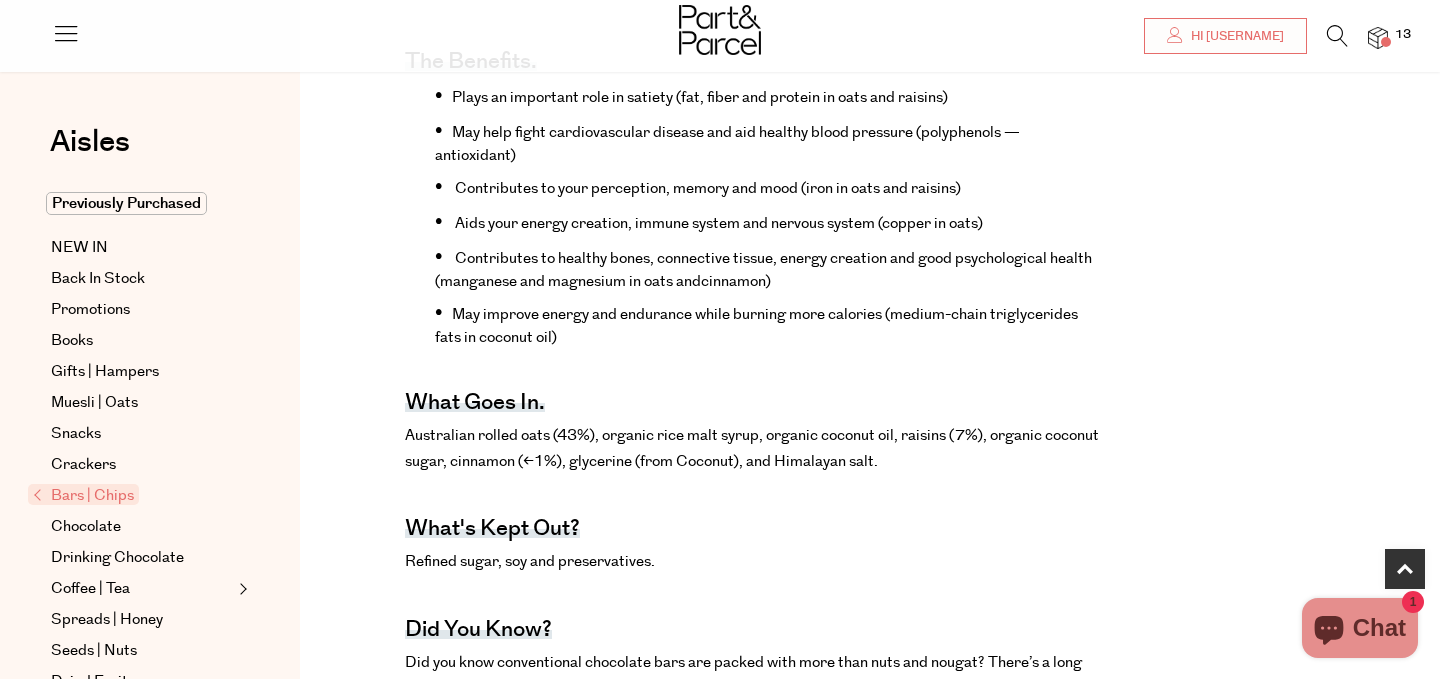scroll, scrollTop: 760, scrollLeft: 0, axis: vertical 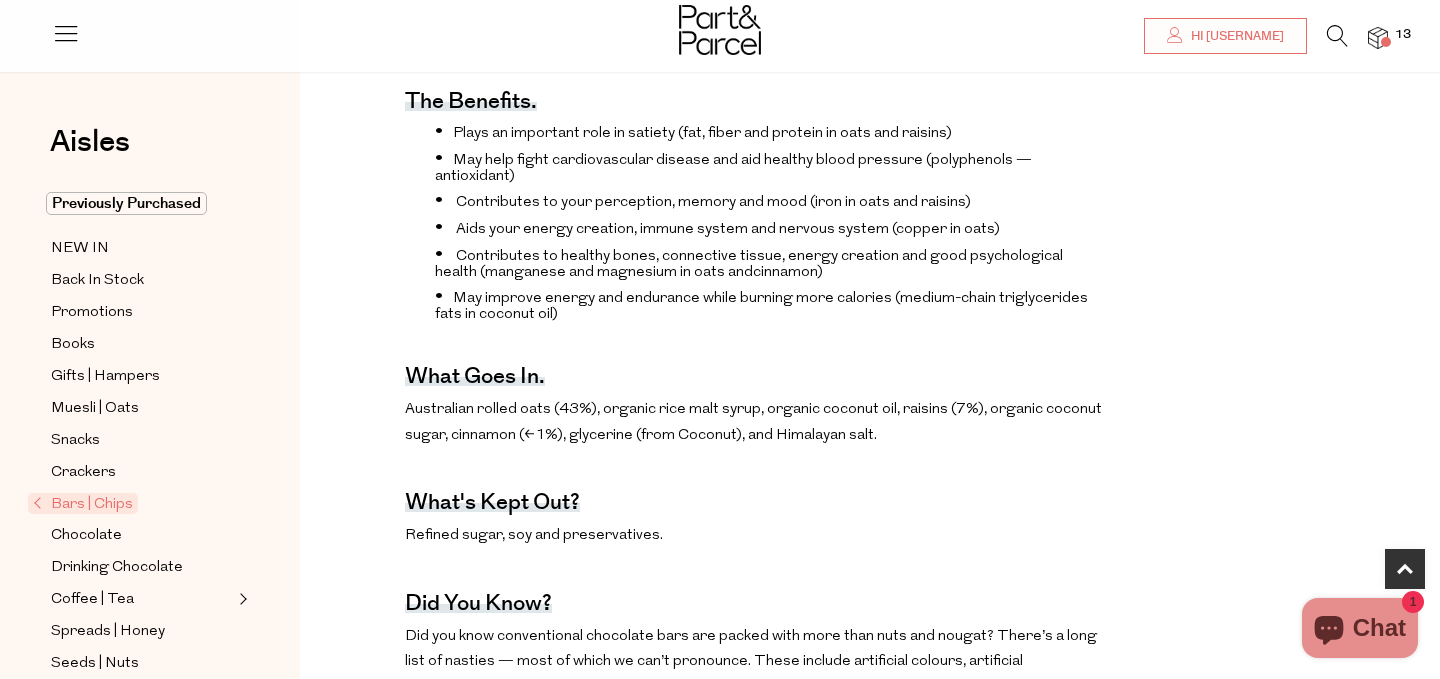 click at bounding box center (1378, 38) 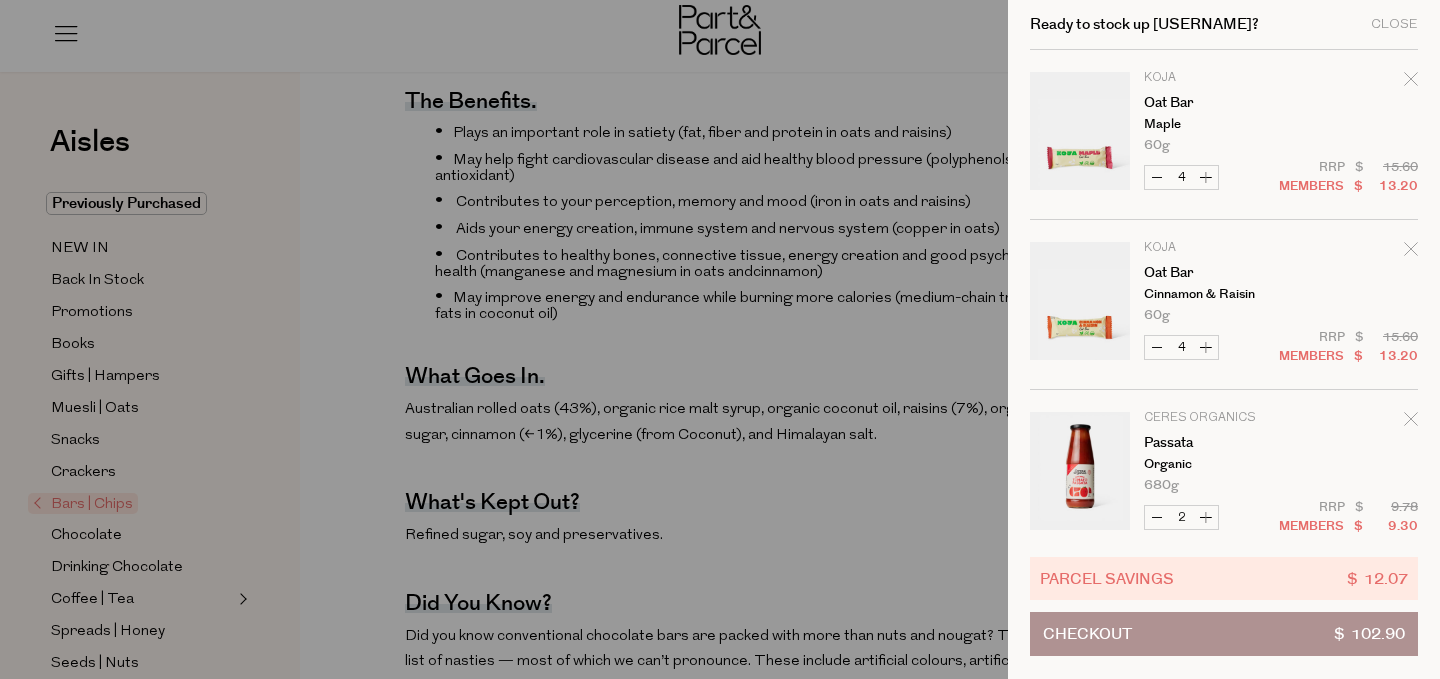 click on "Increase Oat Bar" at bounding box center (1206, 177) 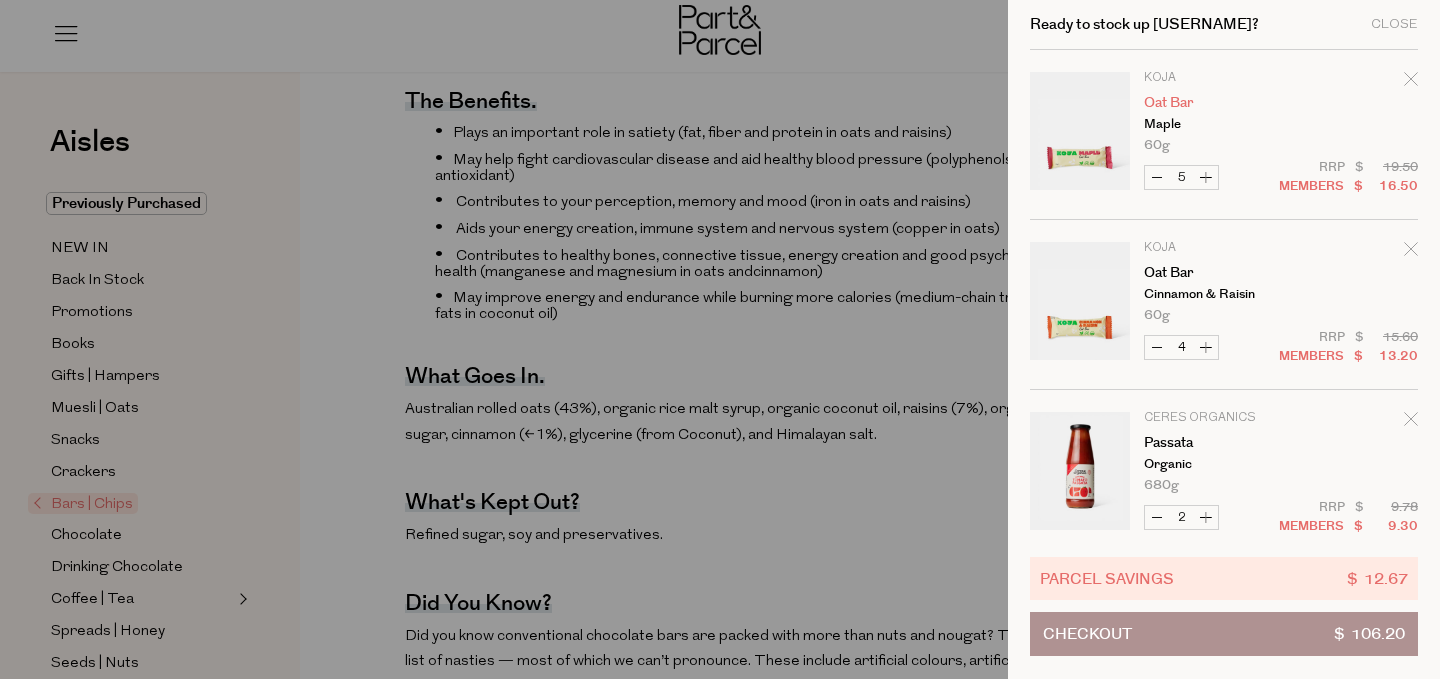 click on "Oat Bar" at bounding box center [1221, 103] 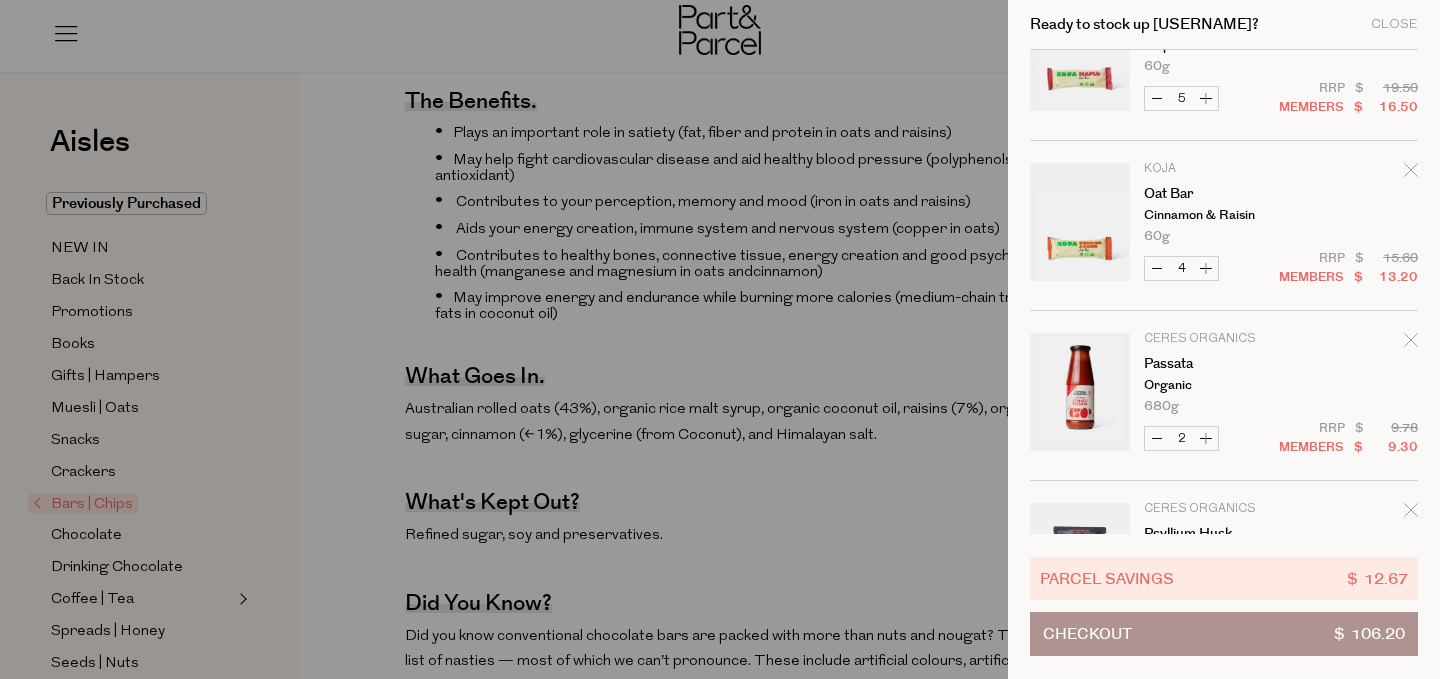 scroll, scrollTop: 80, scrollLeft: 0, axis: vertical 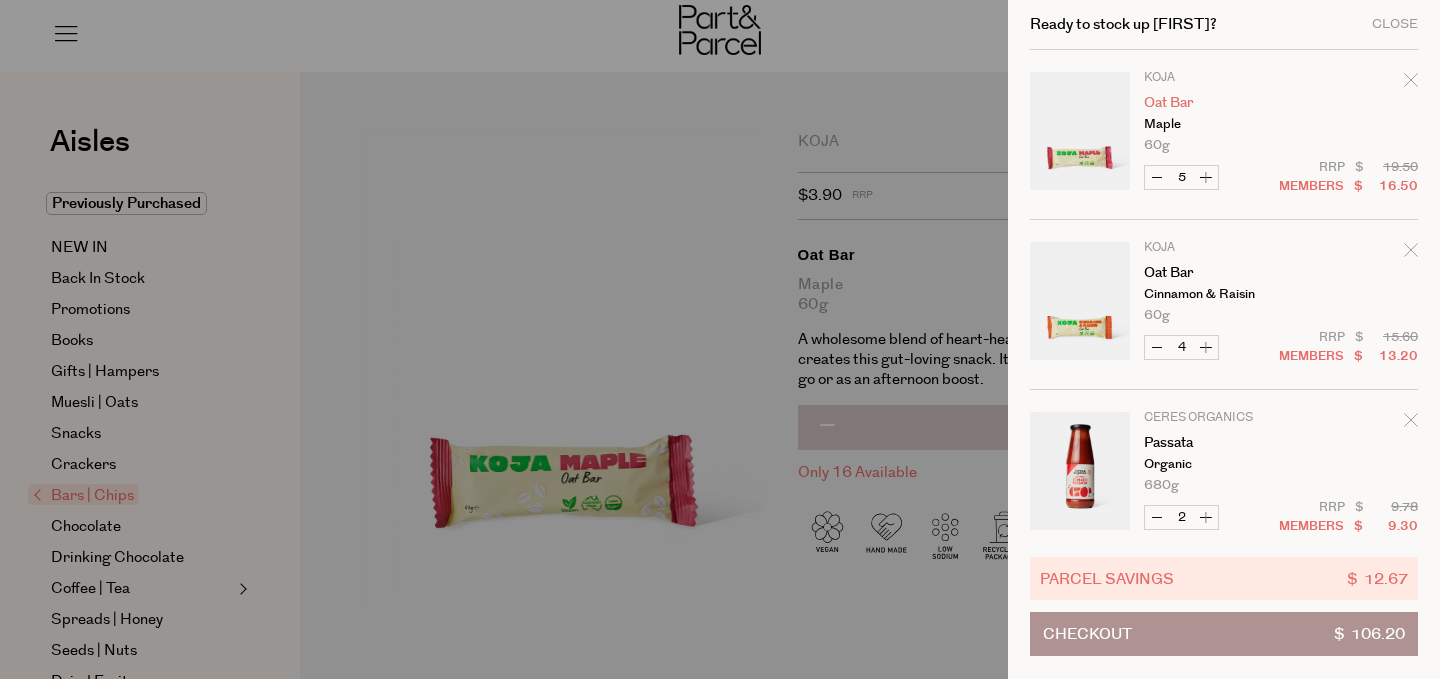 click on "Oat Bar" at bounding box center [1221, 103] 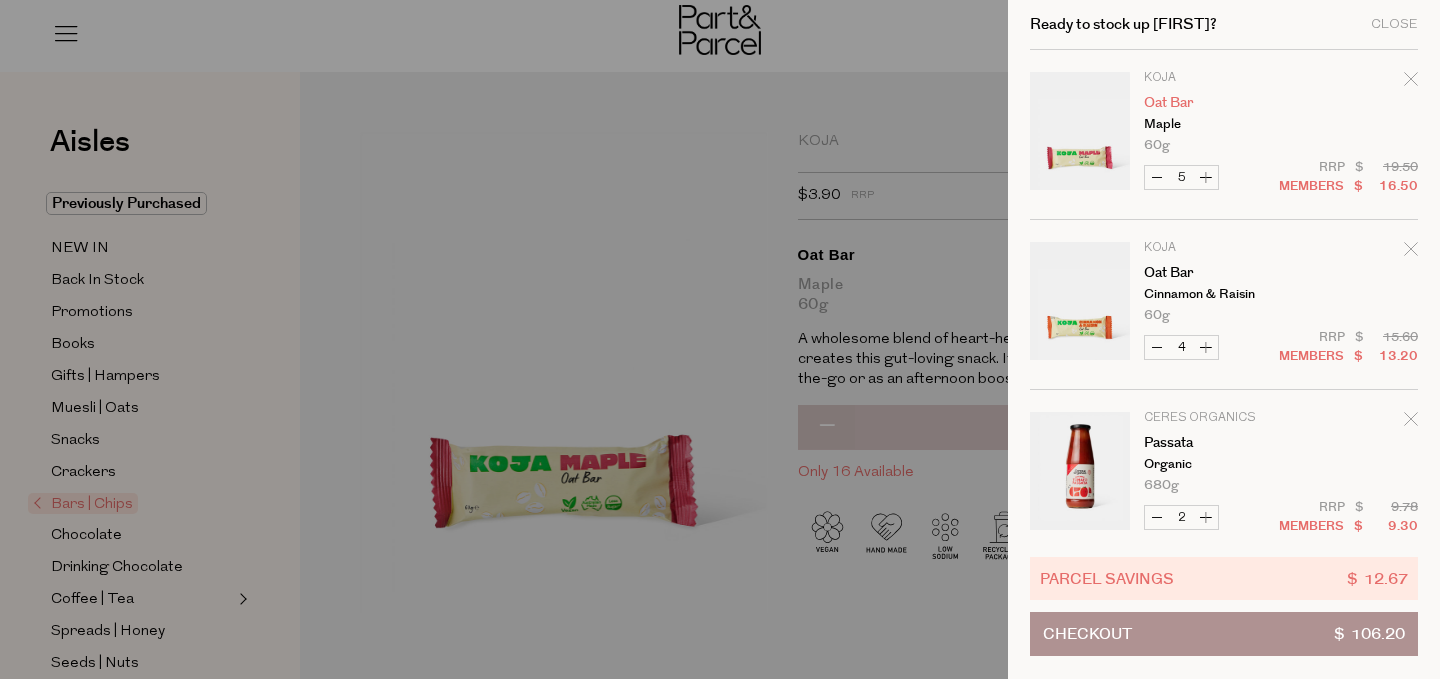 scroll, scrollTop: 0, scrollLeft: 0, axis: both 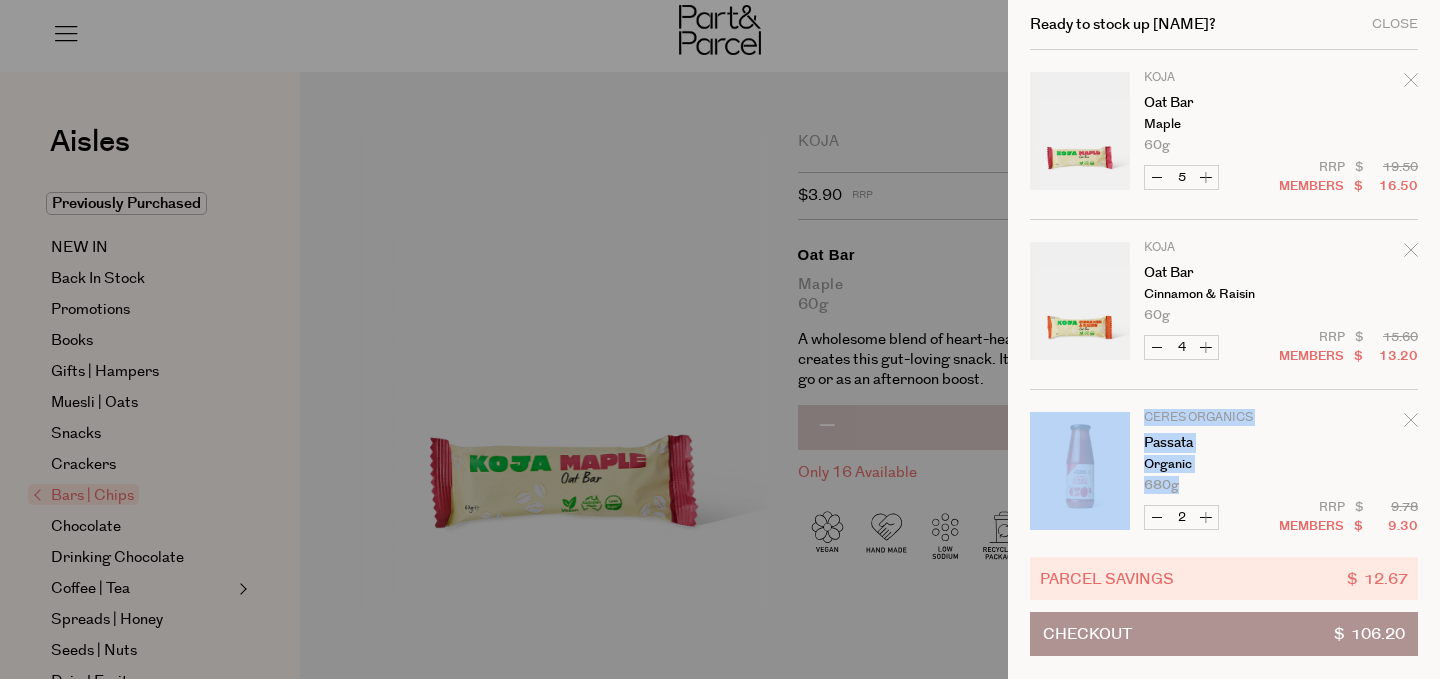 drag, startPoint x: 0, startPoint y: 0, endPoint x: 1267, endPoint y: 493, distance: 1359.536 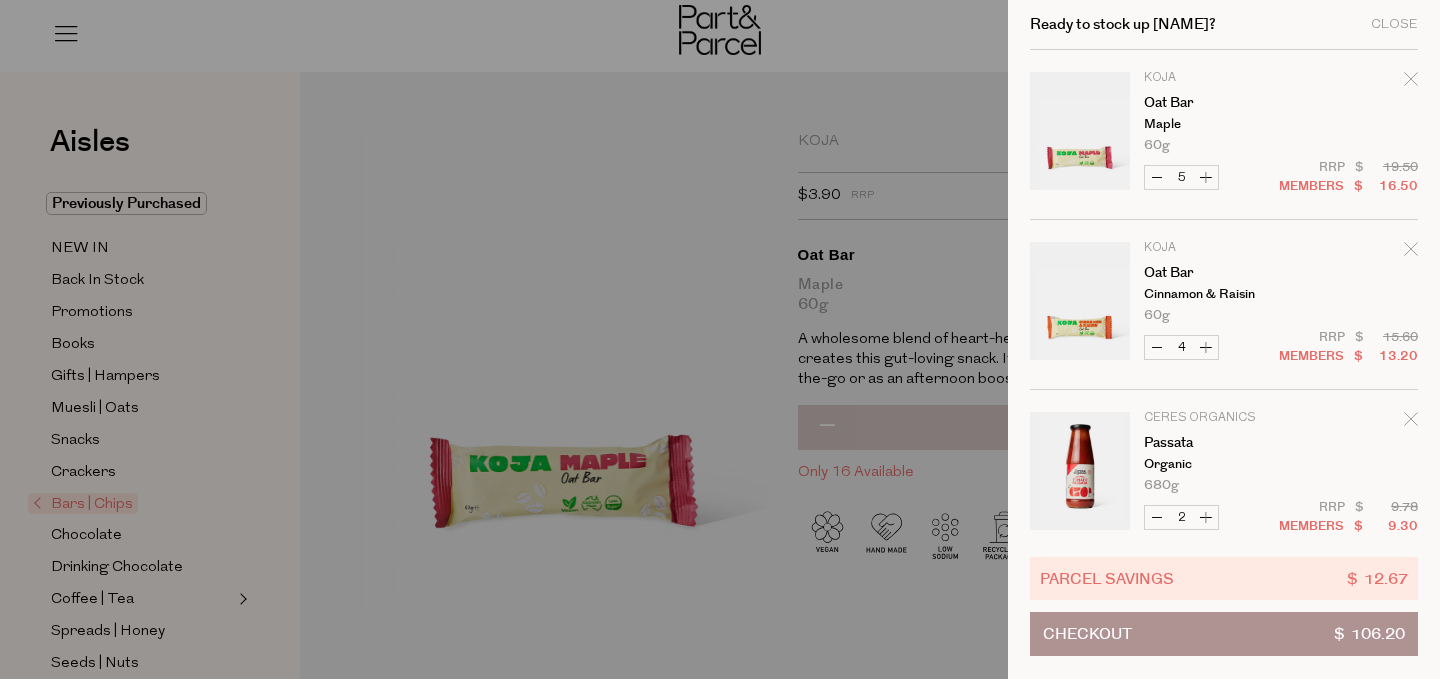 drag, startPoint x: 1257, startPoint y: 542, endPoint x: 1257, endPoint y: 559, distance: 17 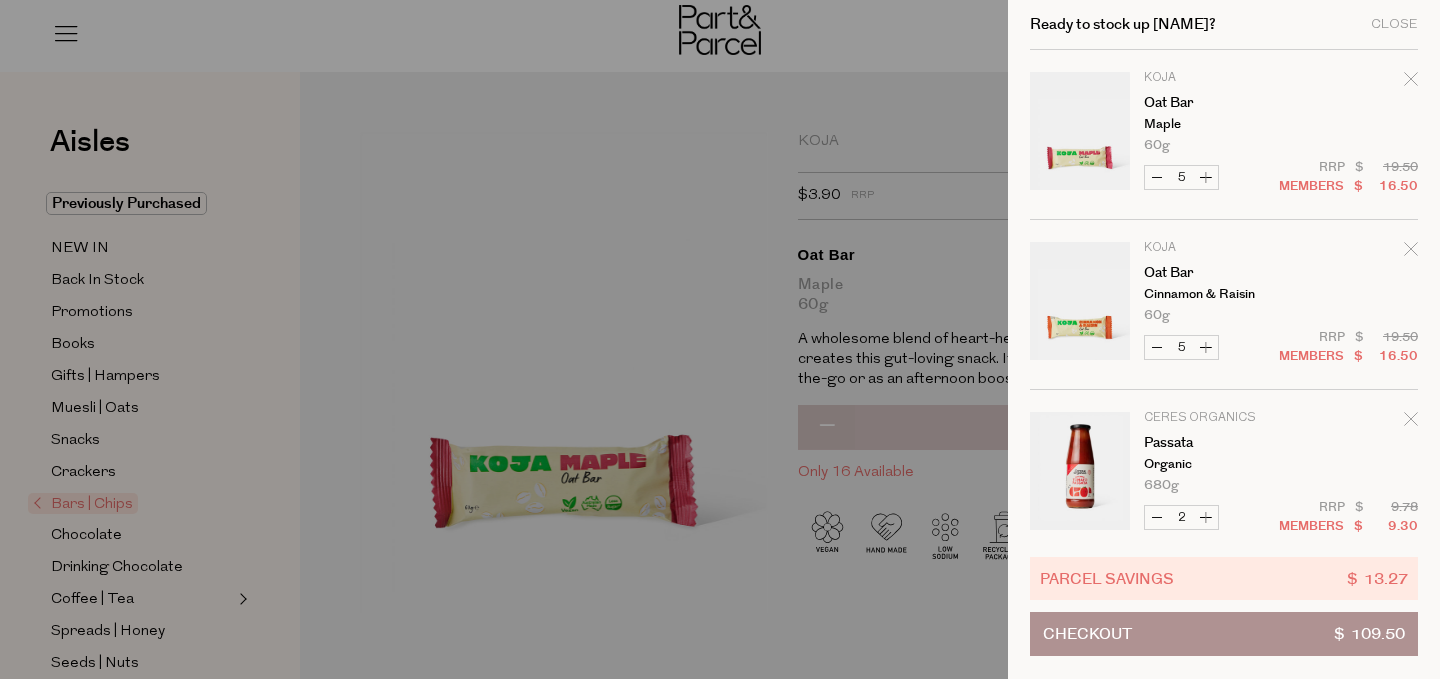 click on "Checkout $ 109.50" at bounding box center [1224, 634] 